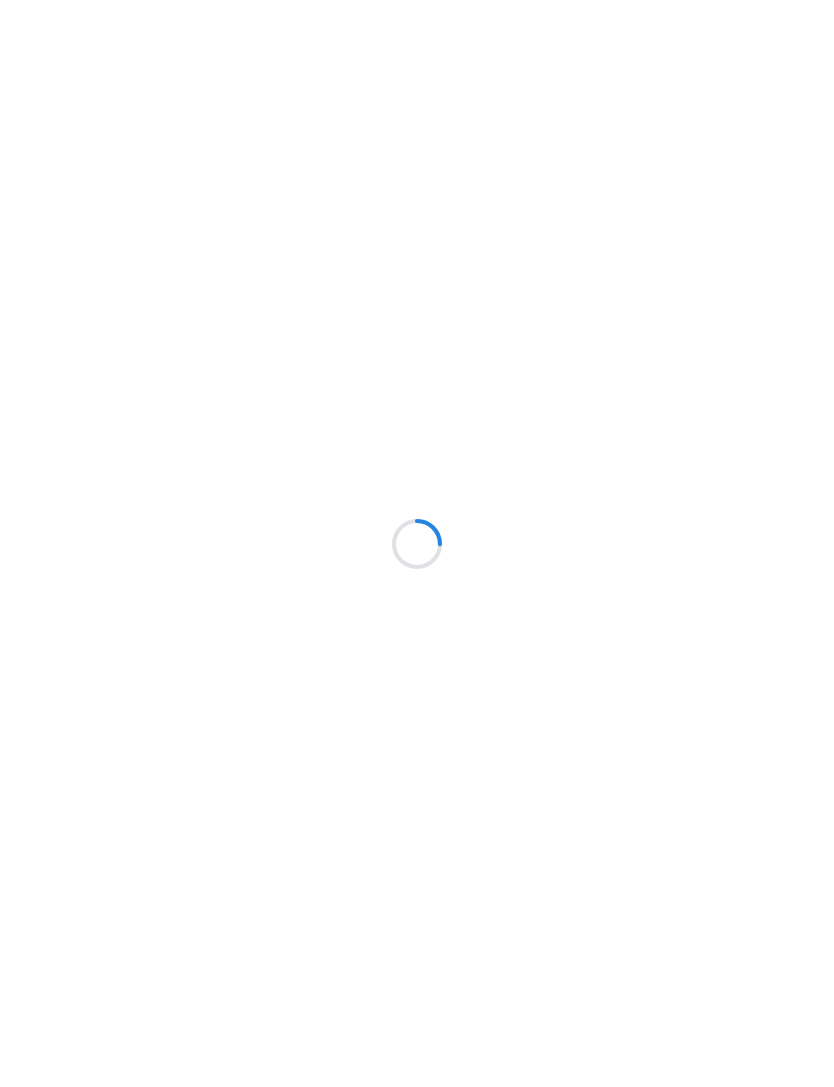 scroll, scrollTop: 0, scrollLeft: 0, axis: both 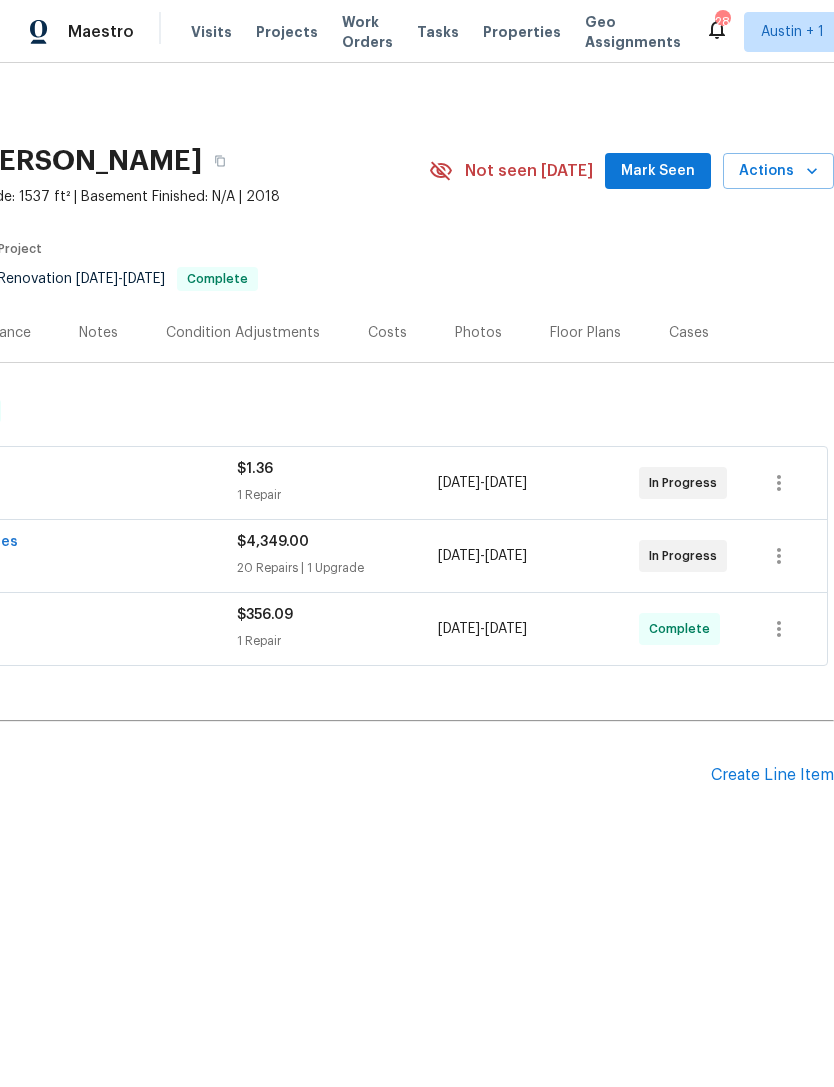 click on "Photos" at bounding box center (478, 332) 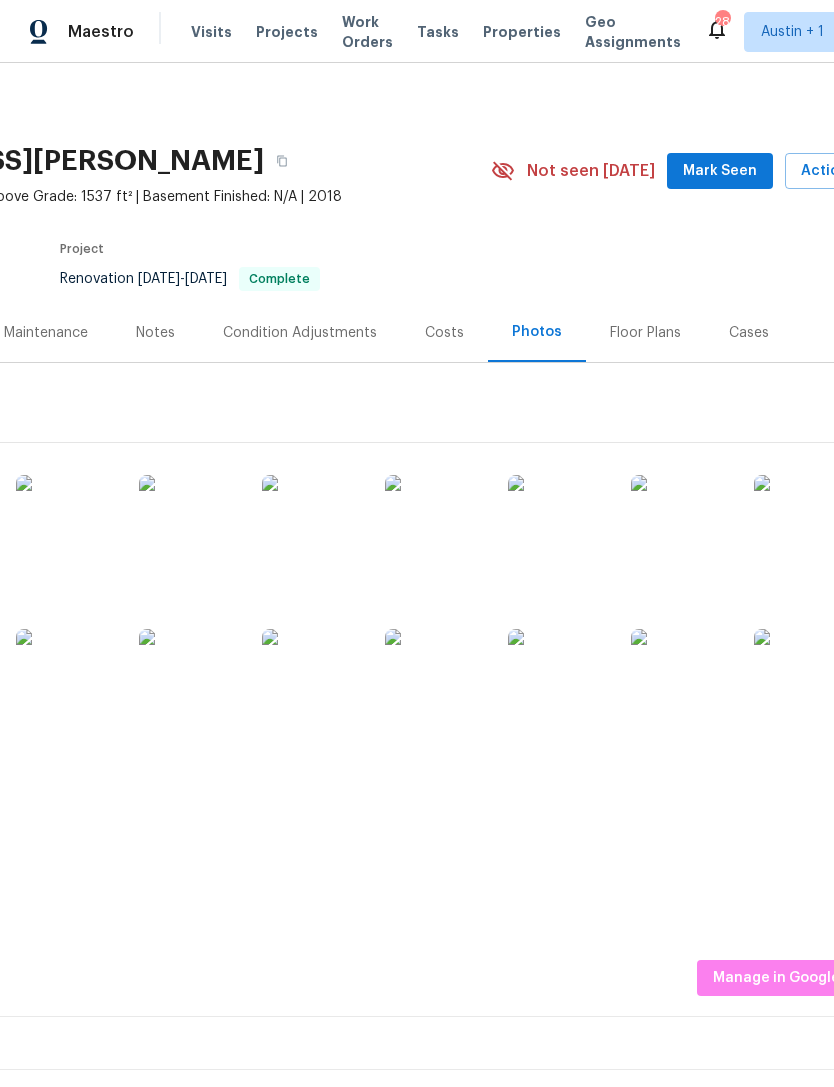 scroll, scrollTop: 0, scrollLeft: 246, axis: horizontal 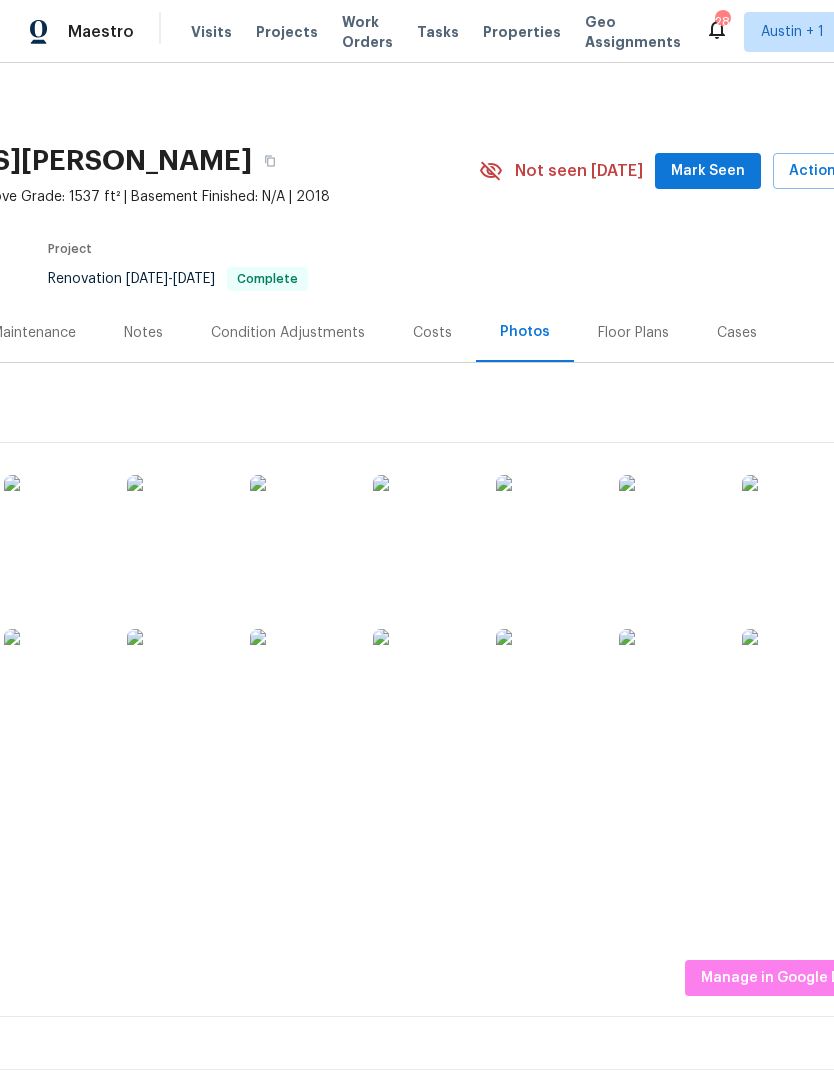 click on "Mark Seen" at bounding box center (708, 171) 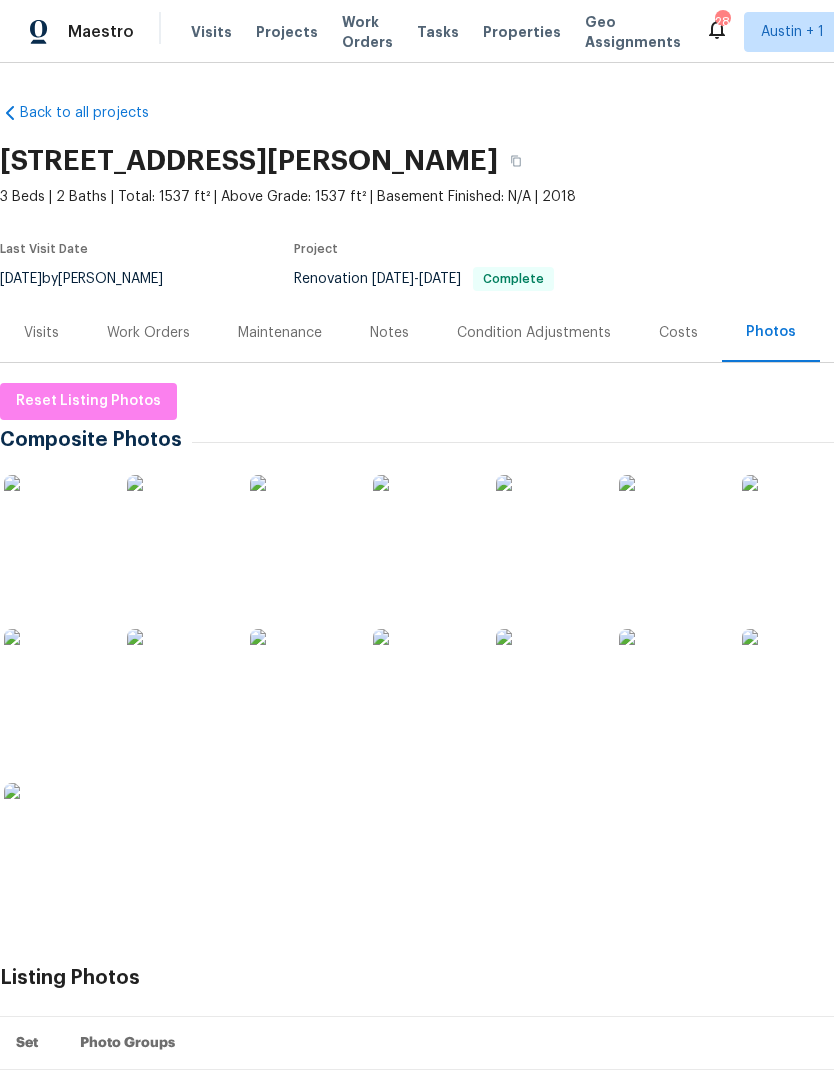 scroll, scrollTop: 0, scrollLeft: 0, axis: both 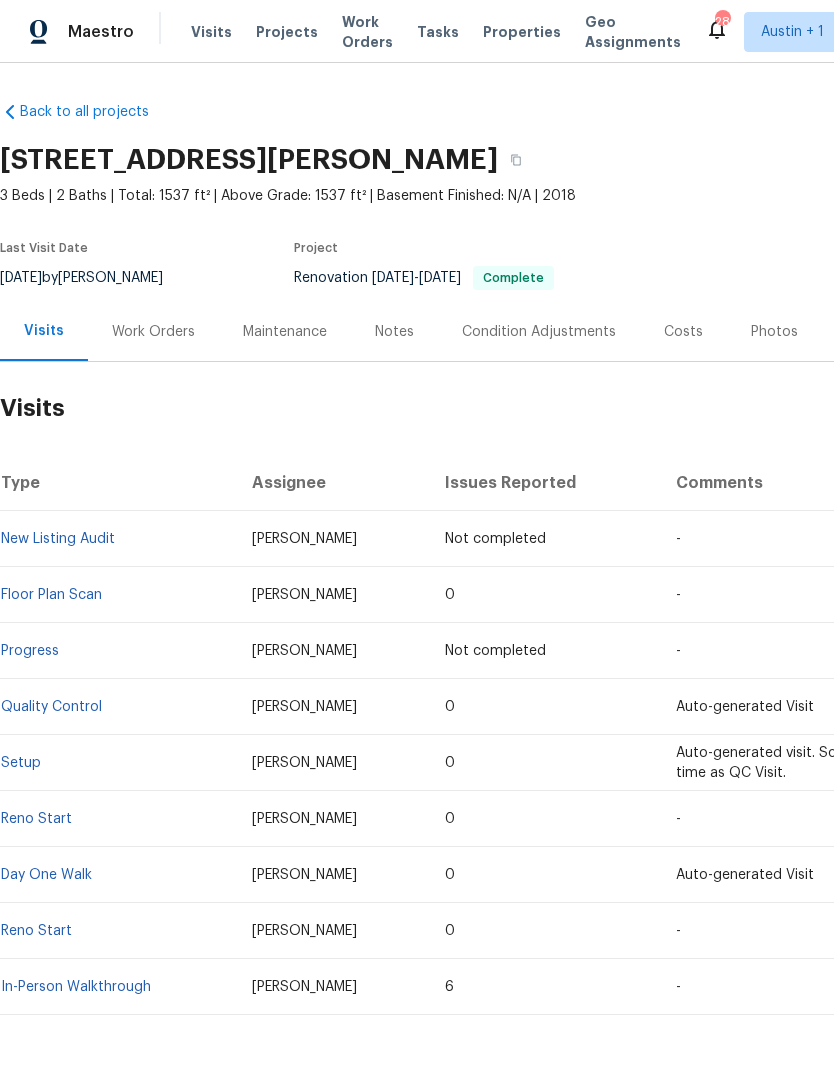 click on "Work Orders" at bounding box center [153, 331] 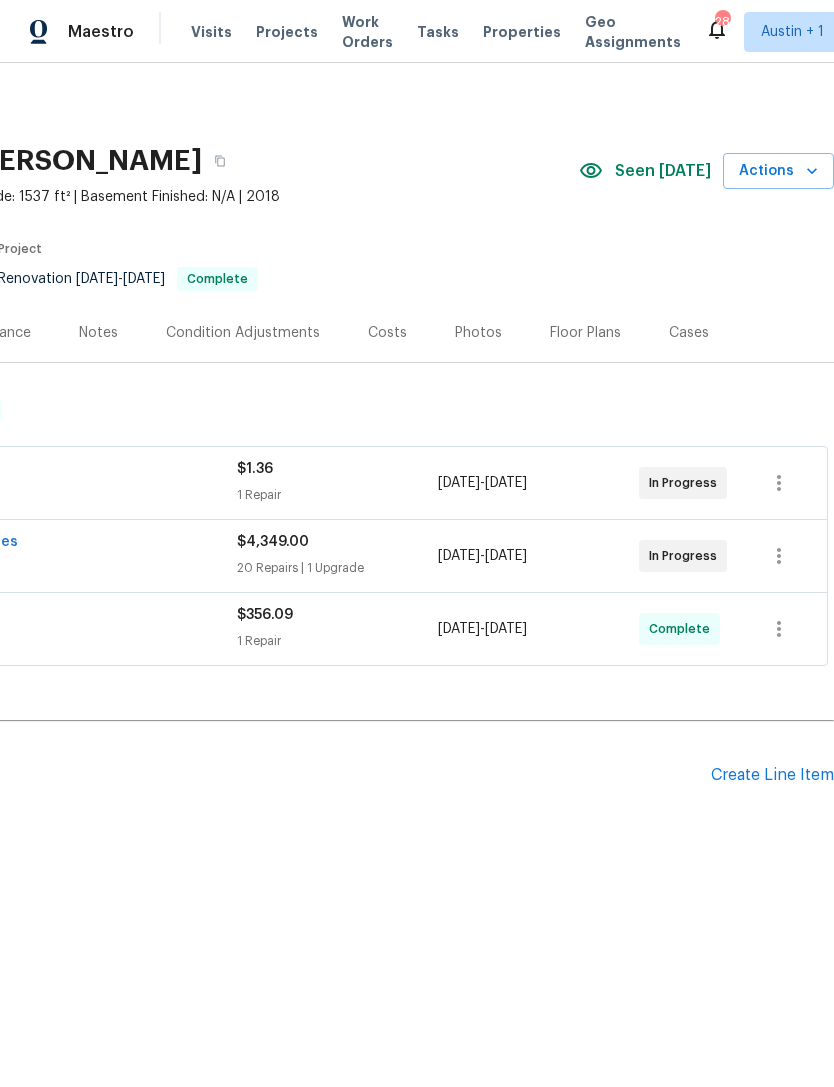 scroll, scrollTop: 0, scrollLeft: 296, axis: horizontal 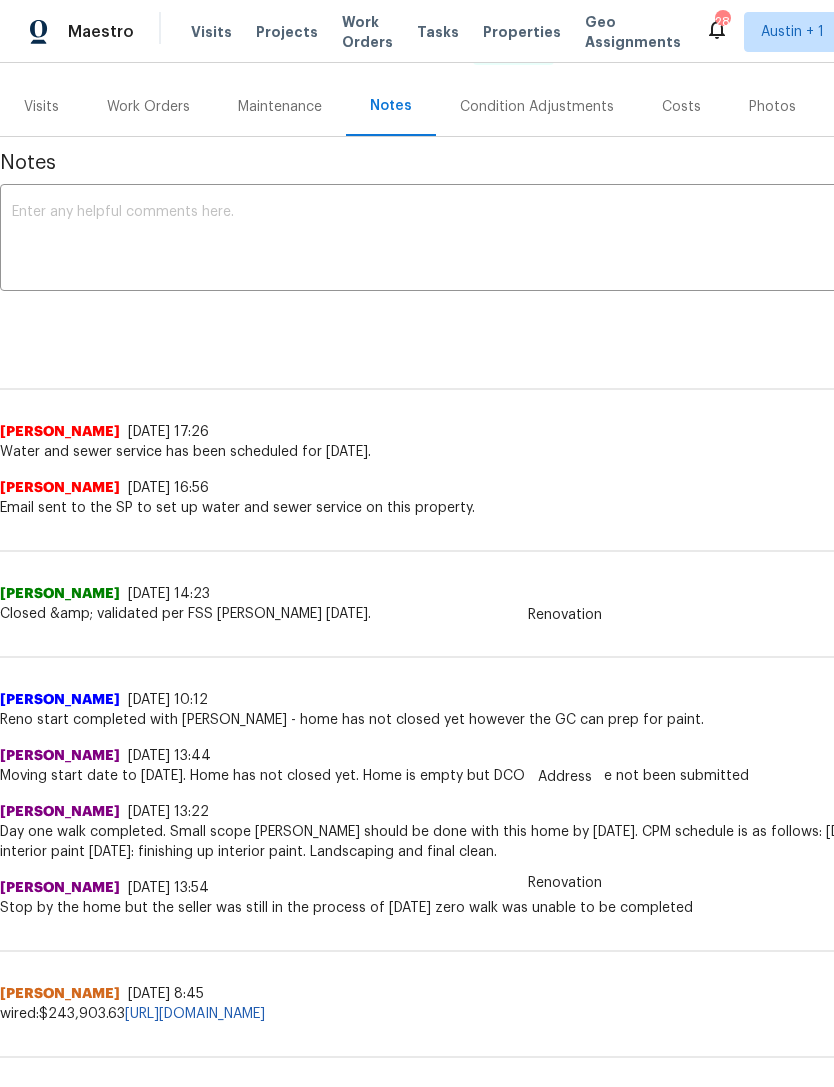 click on "x ​" at bounding box center [565, 240] 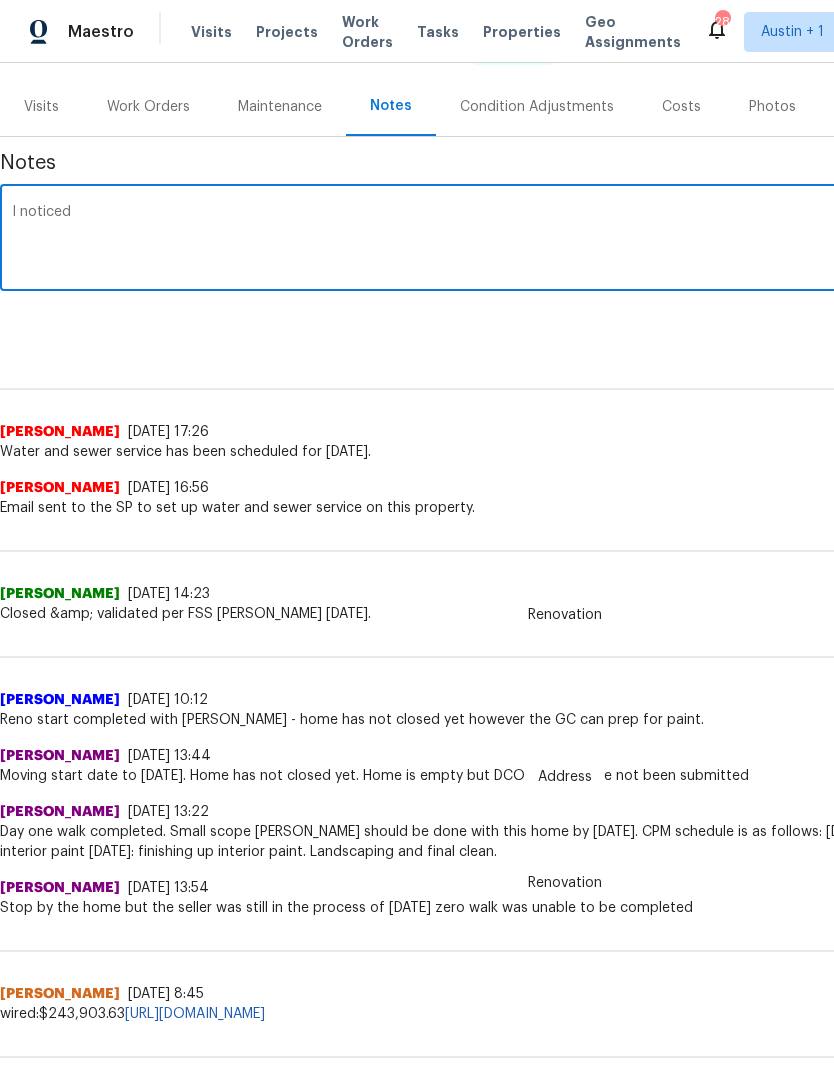 type on "I" 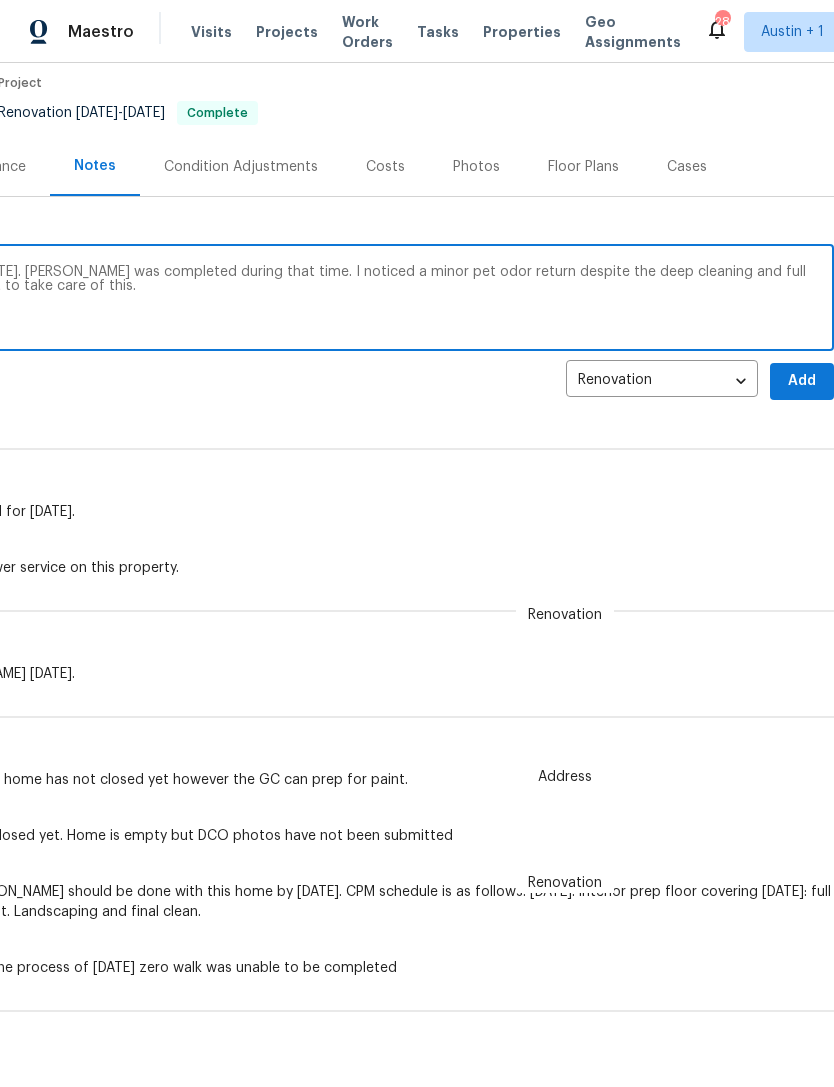 scroll, scrollTop: 164, scrollLeft: 296, axis: both 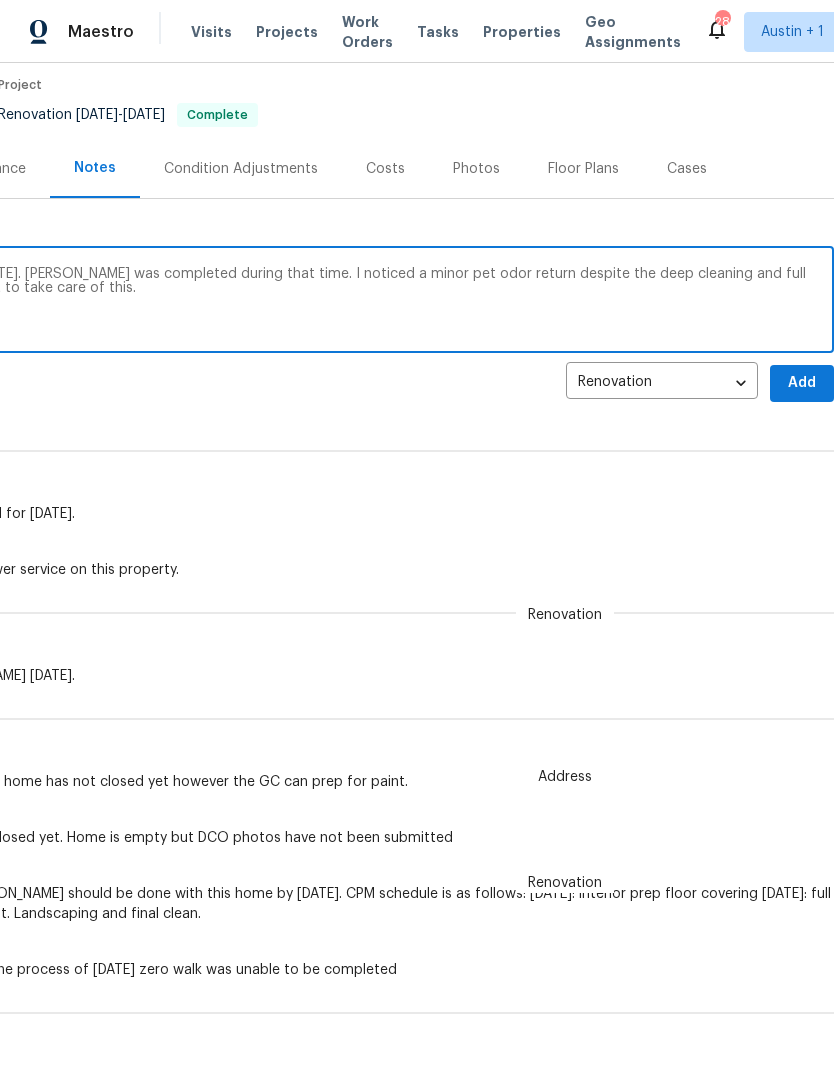 type on "I was out of offices between July 3 to July 7. Reno was completed during that time. I noticed a minor pet odor return despite the deep cleaning and full interior paint. Scheduling a odor treatment to take care of this." 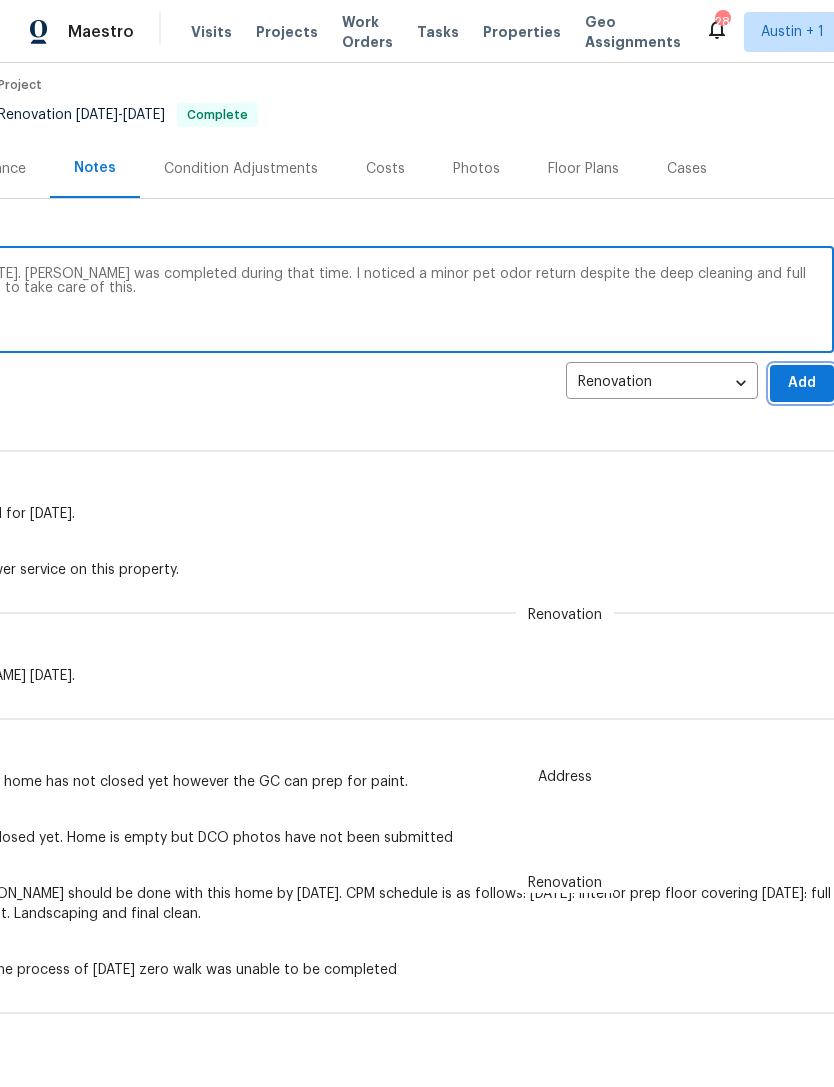 click on "Add" at bounding box center [802, 383] 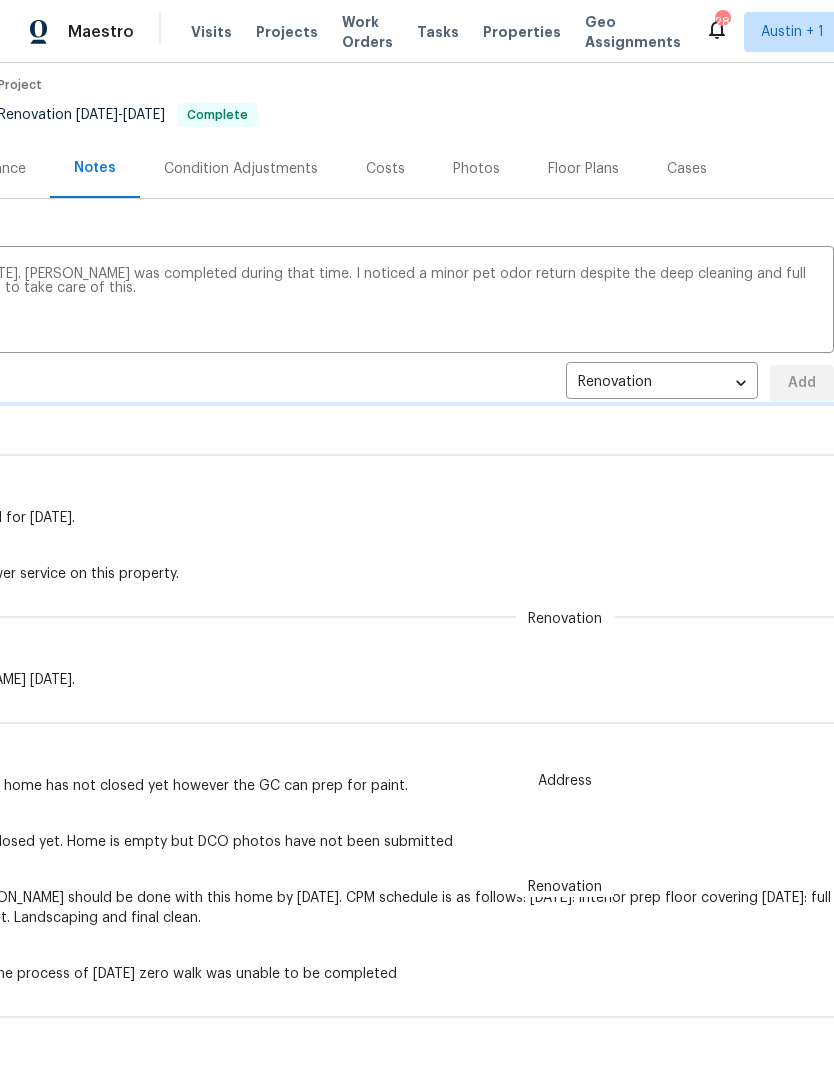 type 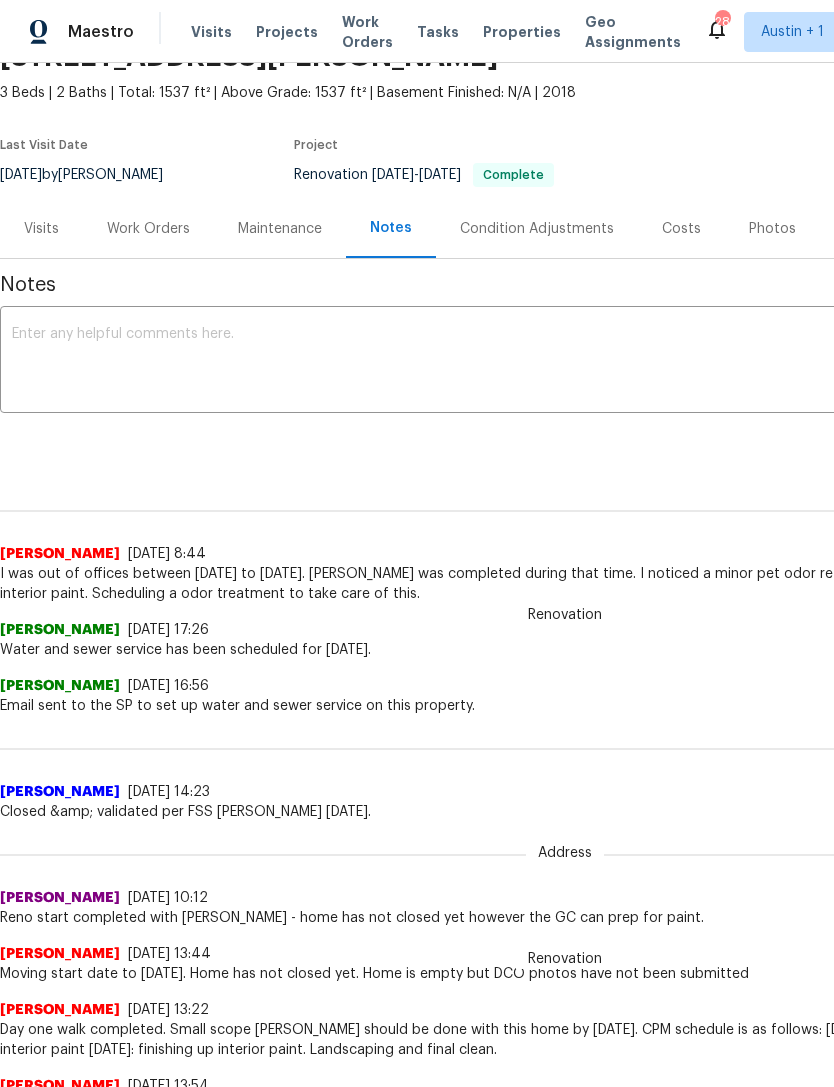 scroll, scrollTop: 104, scrollLeft: 0, axis: vertical 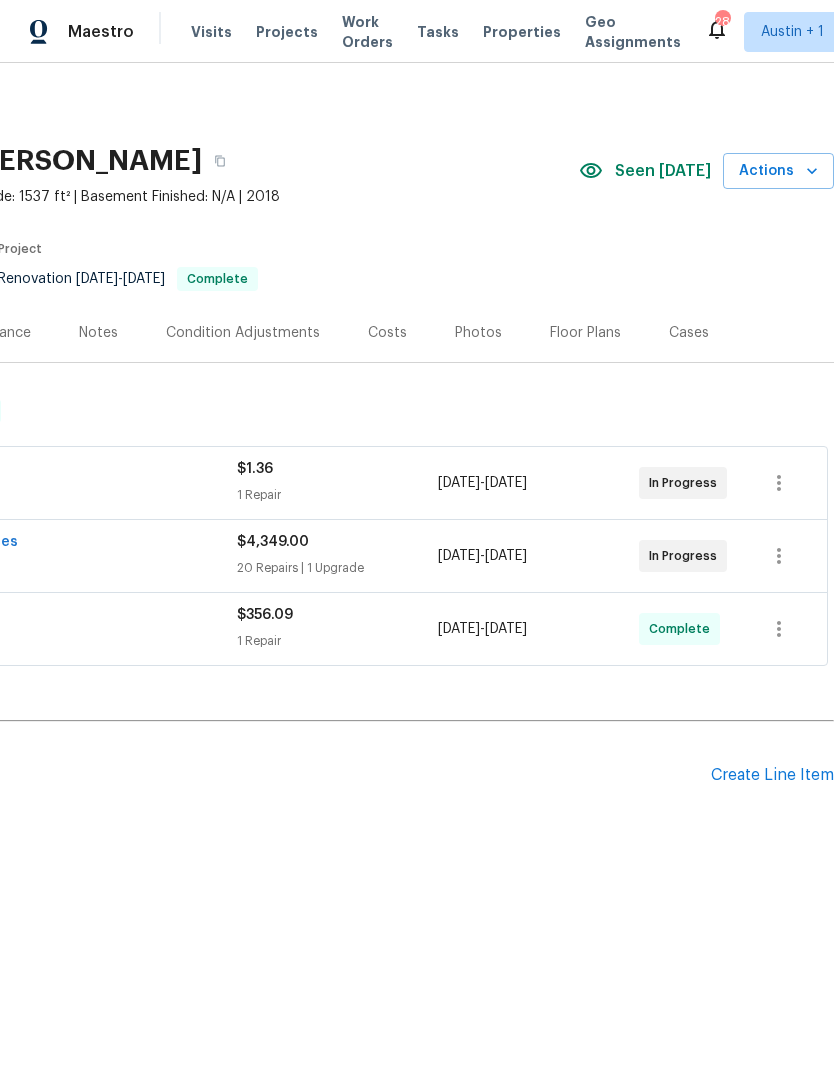 click on "Create Line Item" at bounding box center (772, 775) 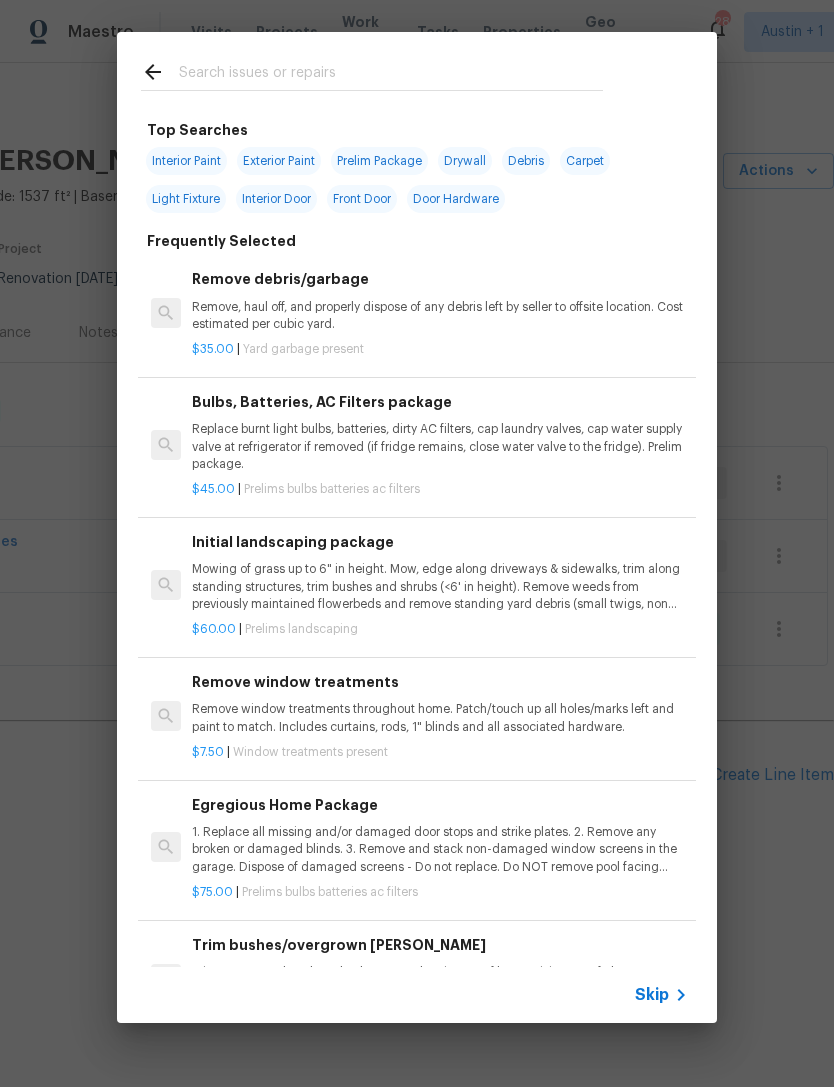 click at bounding box center (391, 75) 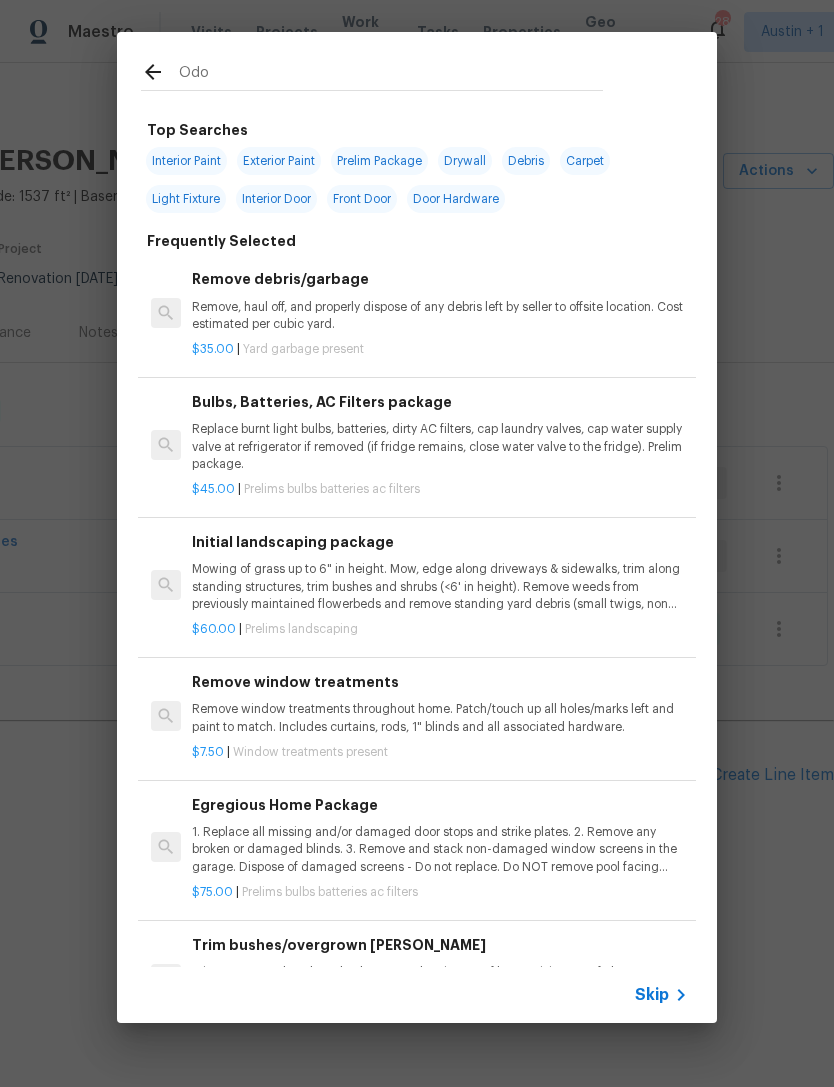 type on "Odor" 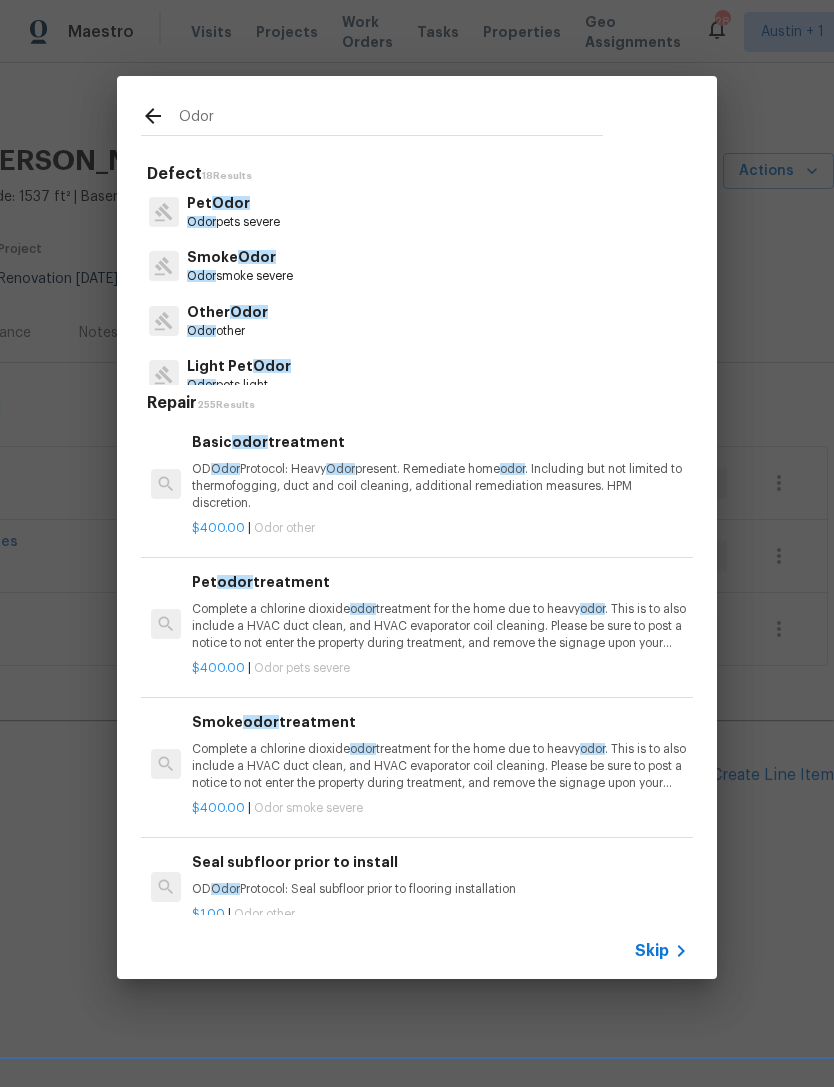 click on "Odor" at bounding box center (201, 222) 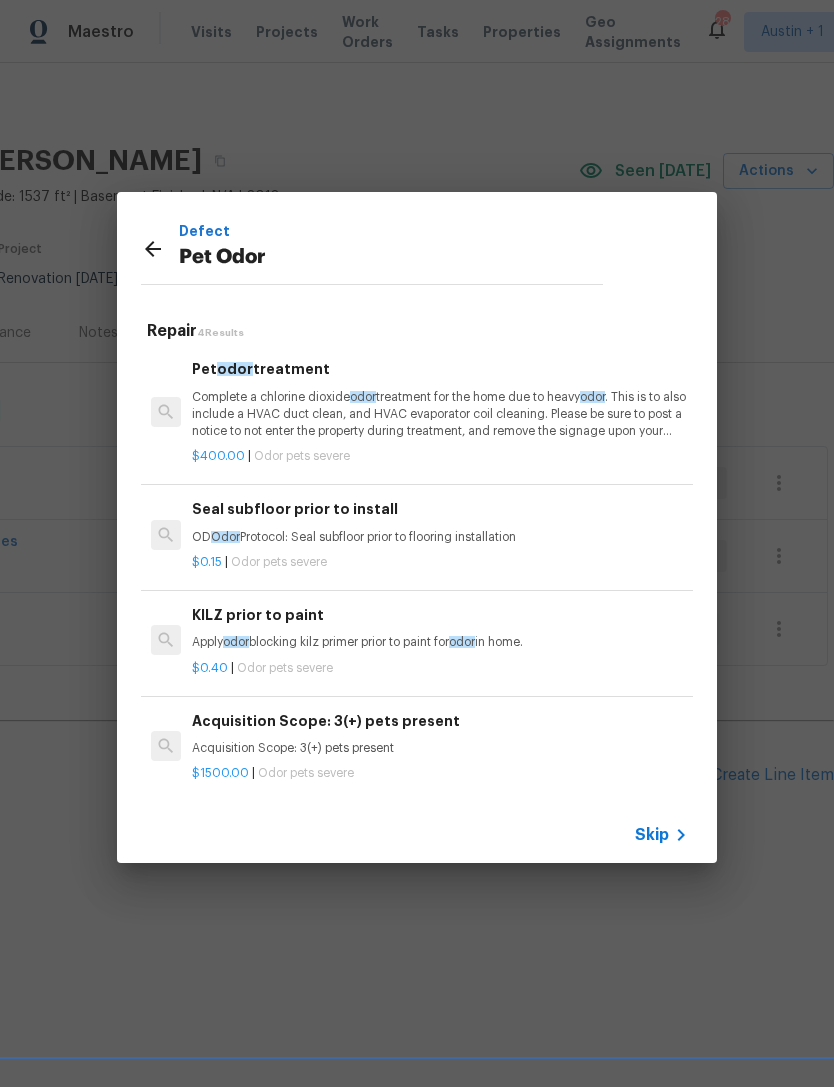 click on "Complete a chlorine dioxide  odor  treatment for the home due to heavy  odor . This is to also include a HVAC duct clean, and HVAC evaporator coil cleaning. Please be sure to post a notice to not enter the property during treatment, and remove the signage upon your return." at bounding box center (440, 414) 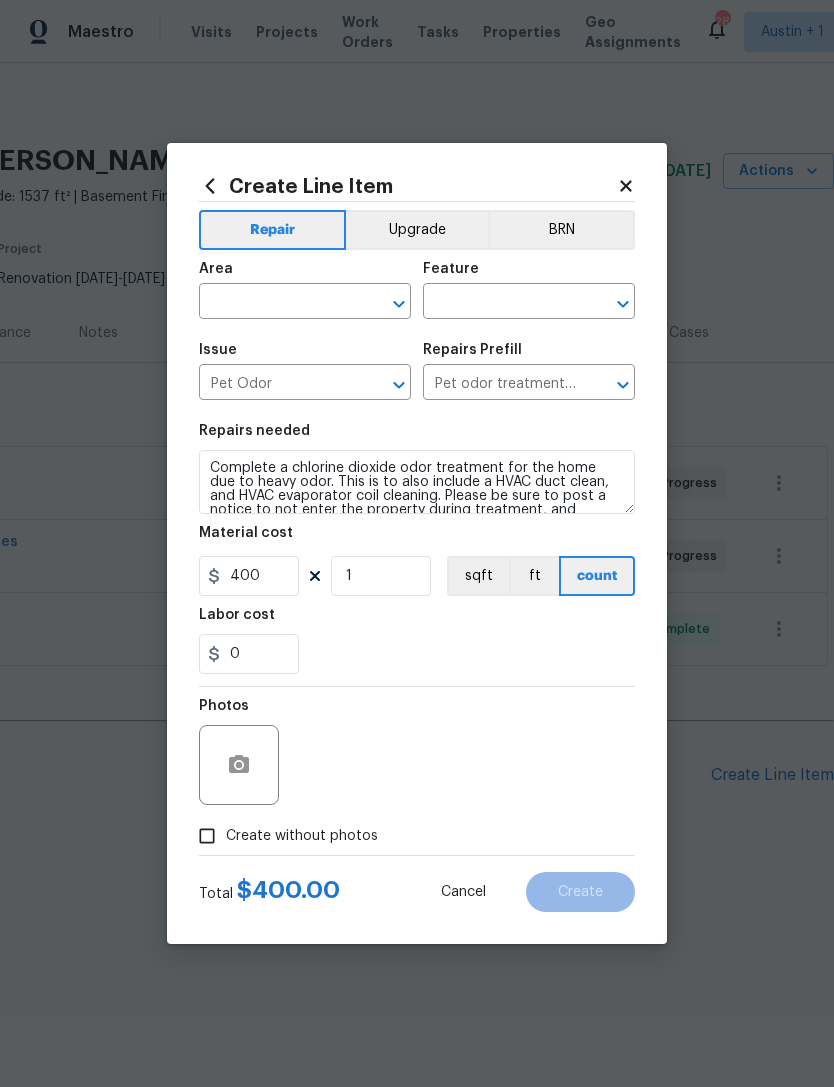 click at bounding box center [277, 303] 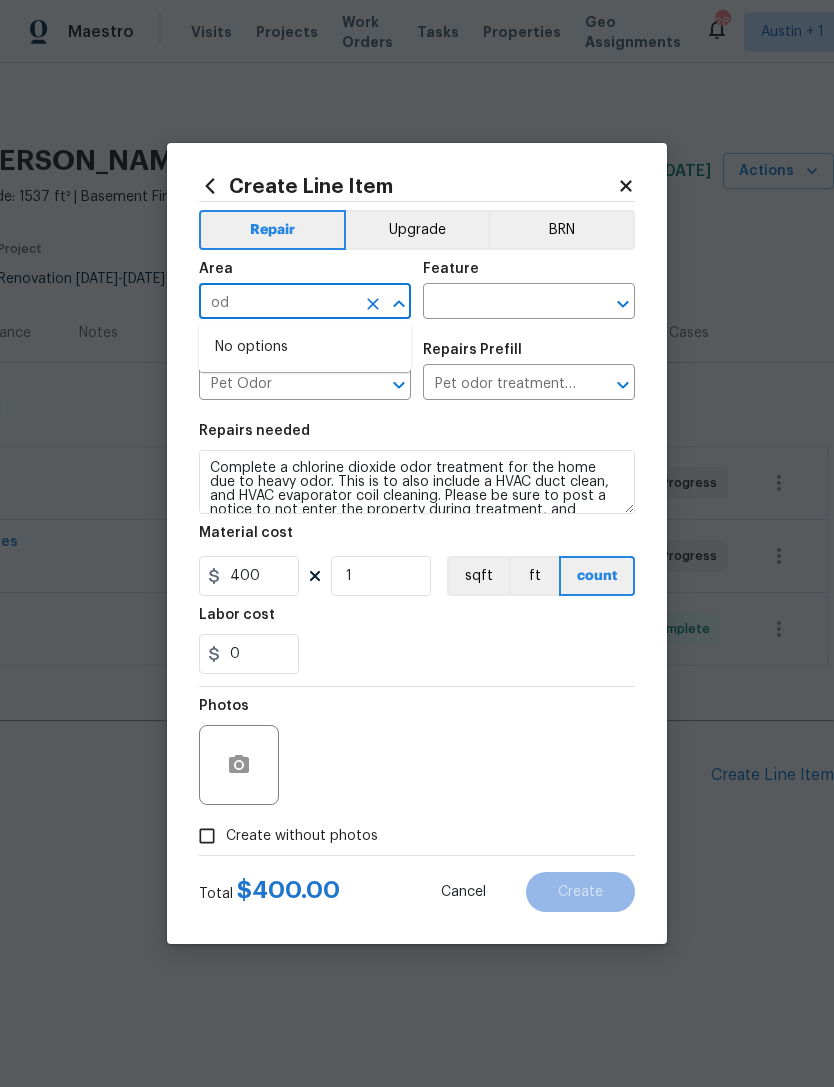 type on "o" 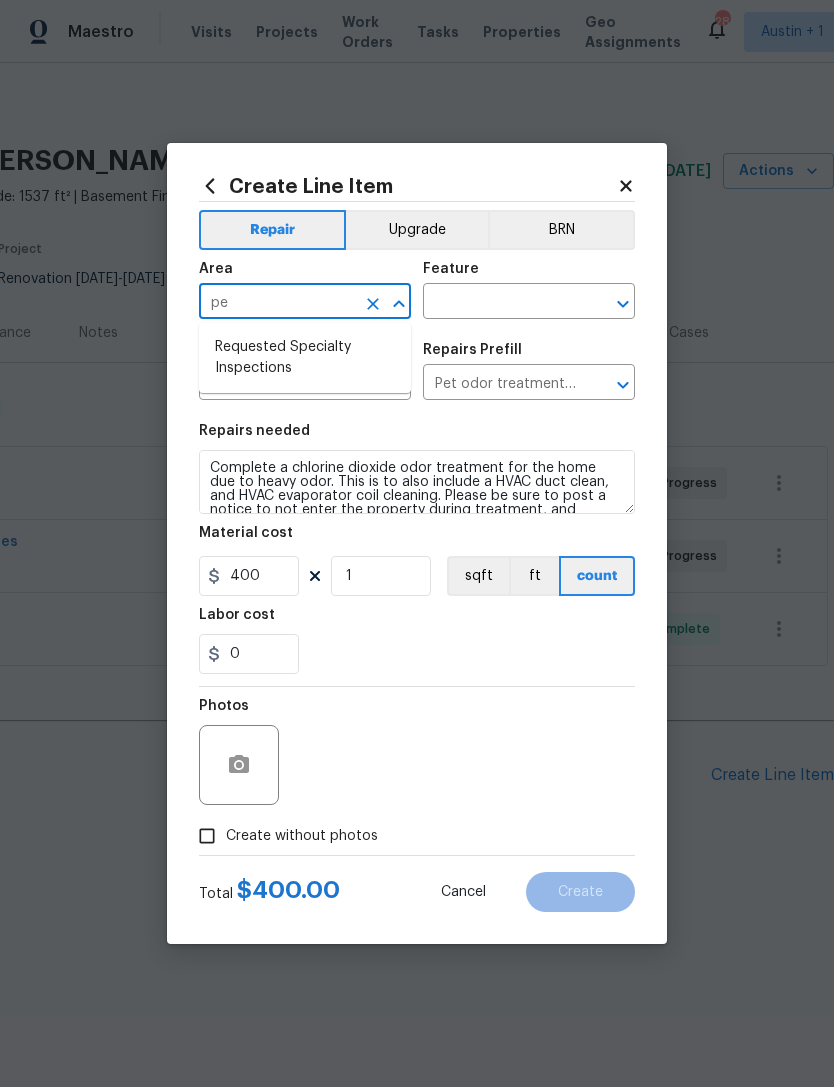 type on "p" 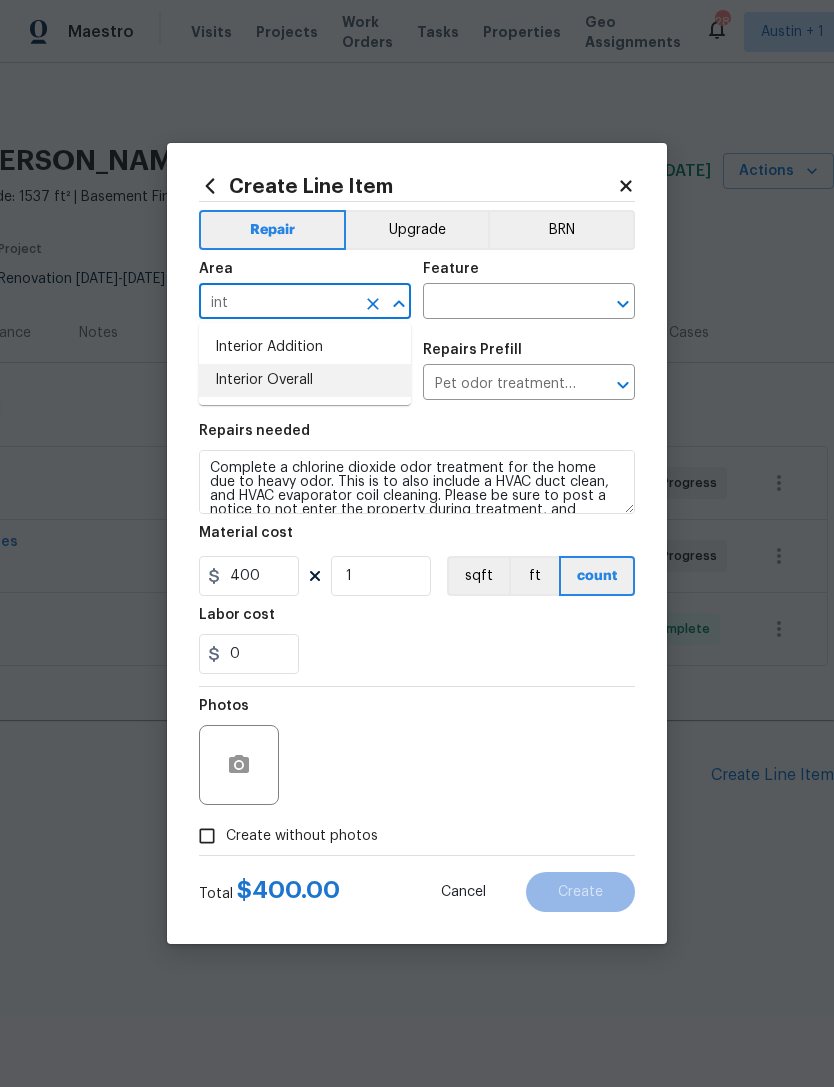 click on "Interior Overall" at bounding box center [305, 380] 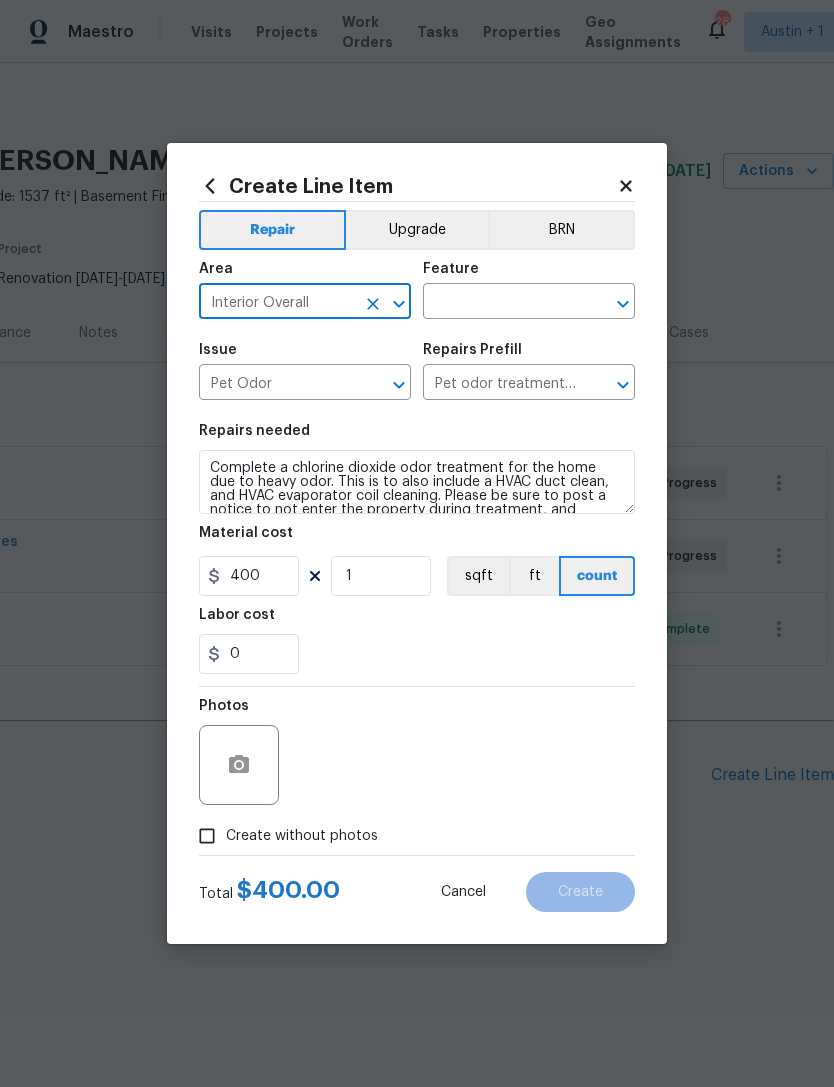 click at bounding box center (501, 303) 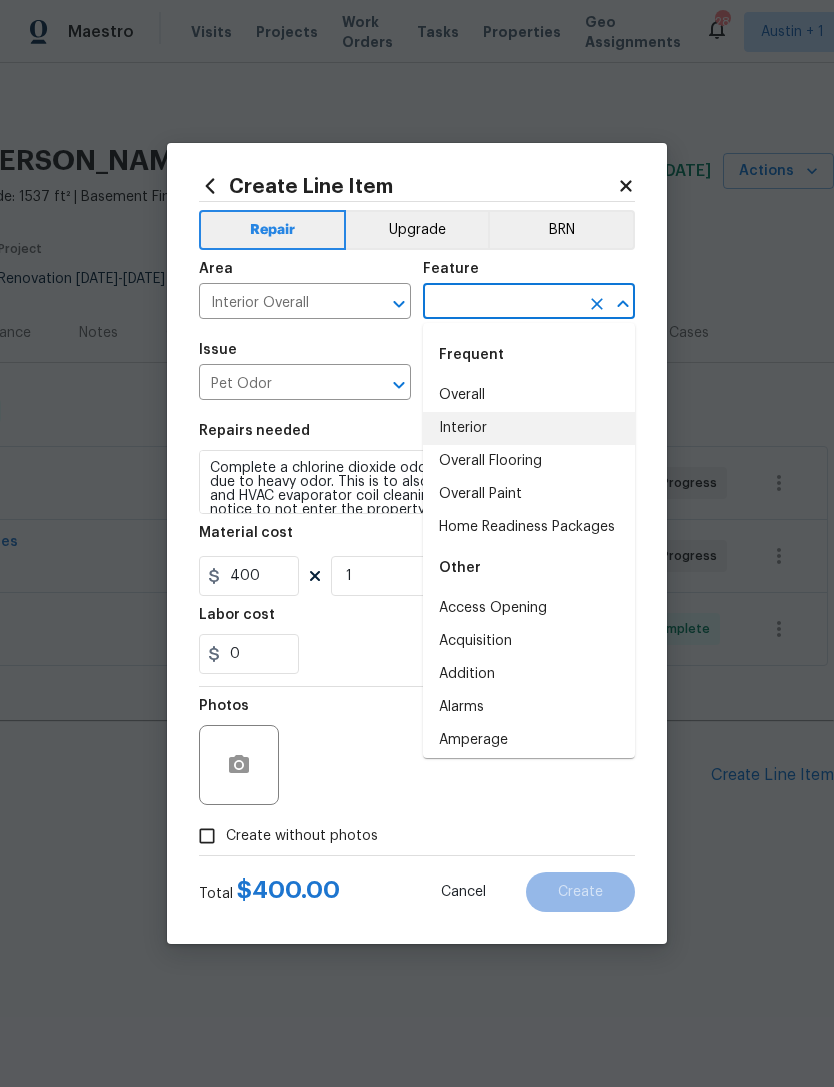 click on "Interior" at bounding box center (529, 428) 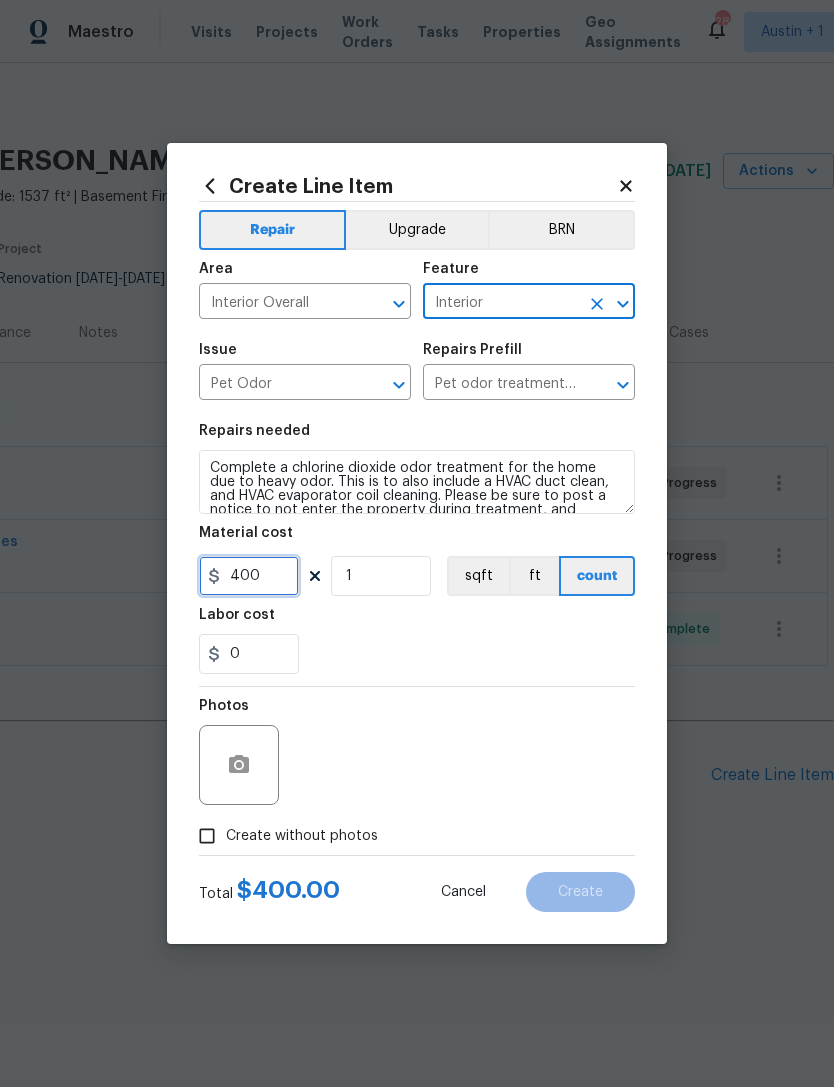 click on "400" at bounding box center (249, 576) 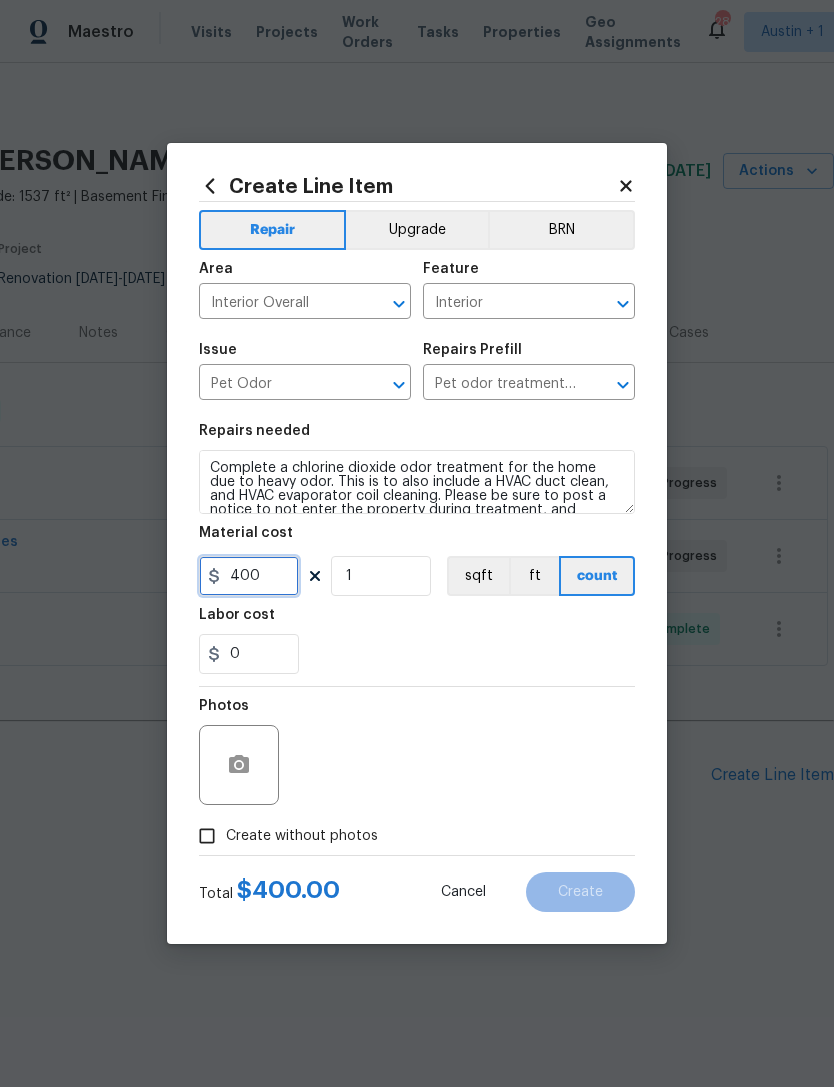 click on "400" at bounding box center (249, 576) 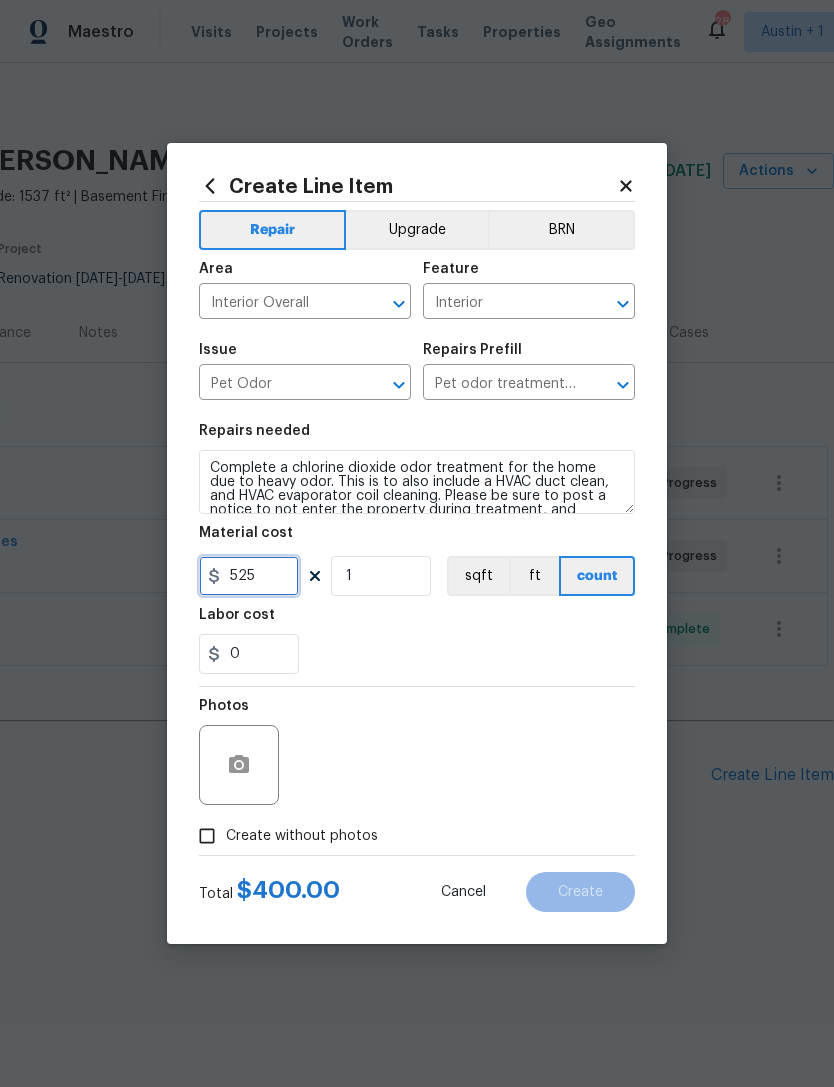 type on "525" 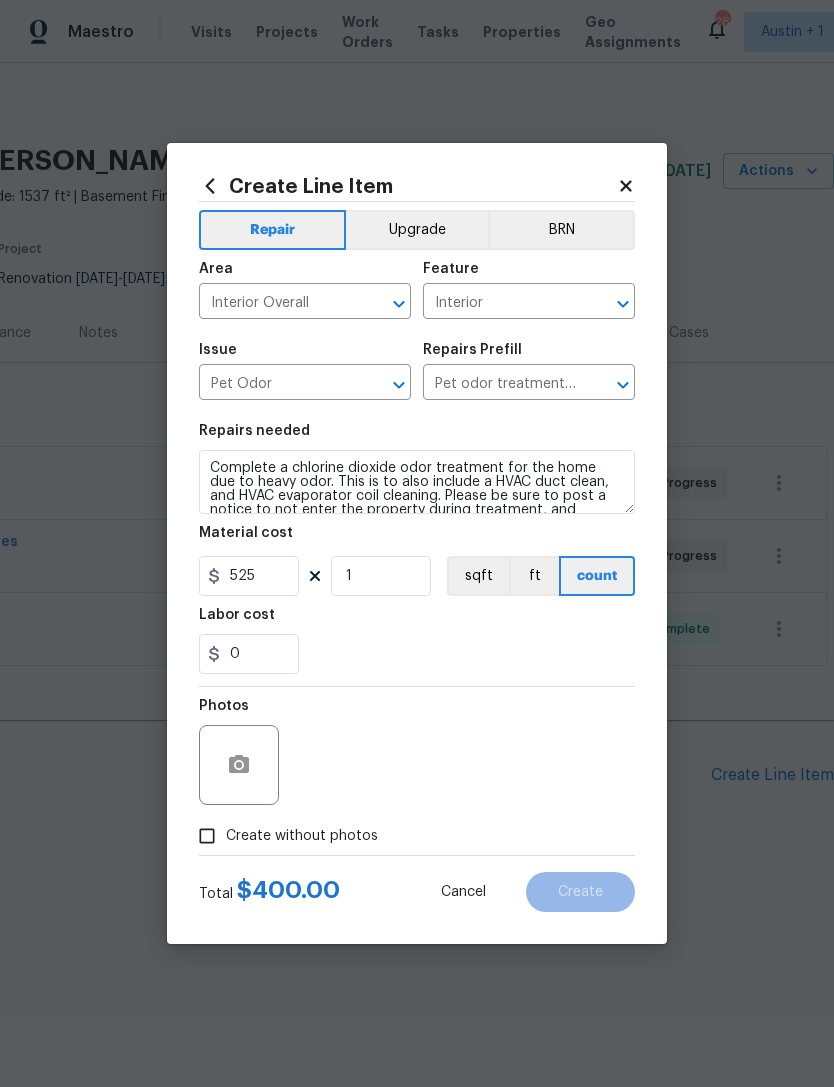 click on "Repairs needed Complete a chlorine dioxide odor treatment for the home due to heavy odor. This is to also include a HVAC duct clean, and HVAC evaporator coil cleaning. Please be sure to post a notice to not enter the property during treatment, and remove the signage upon your return. Material cost 525 1 sqft ft count Labor cost 0" at bounding box center [417, 549] 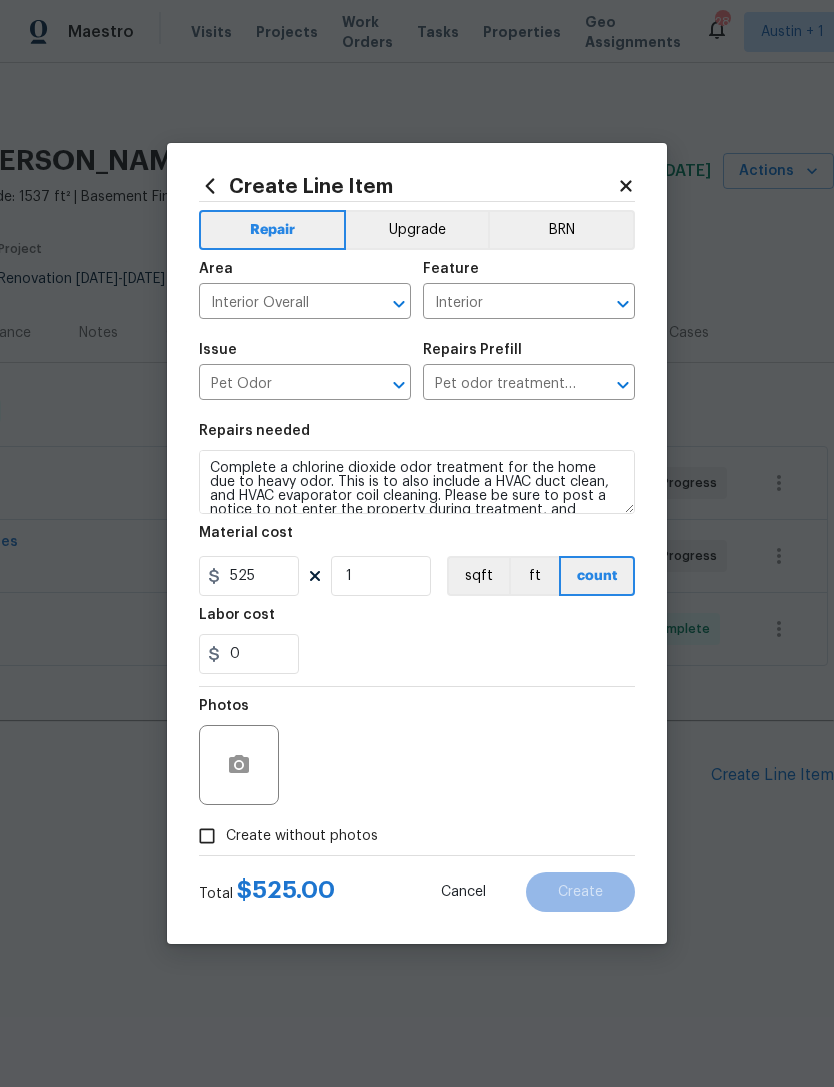 click on "Create without photos" at bounding box center (207, 836) 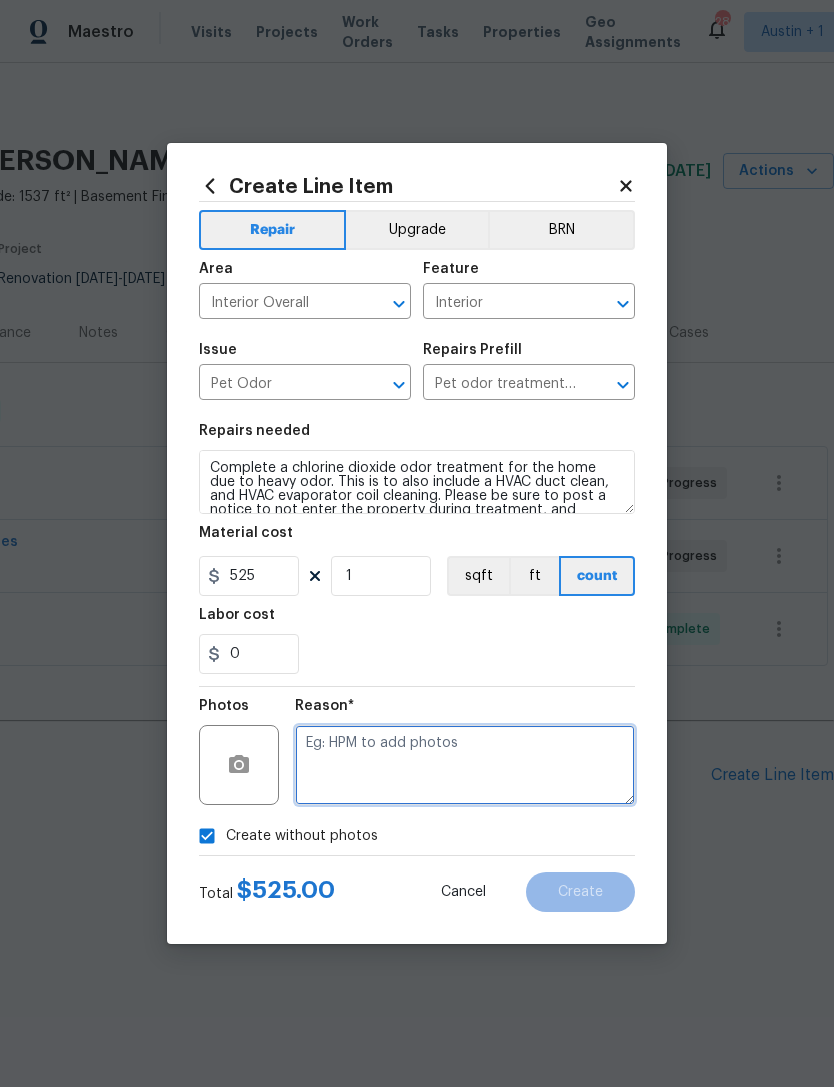 click at bounding box center (465, 765) 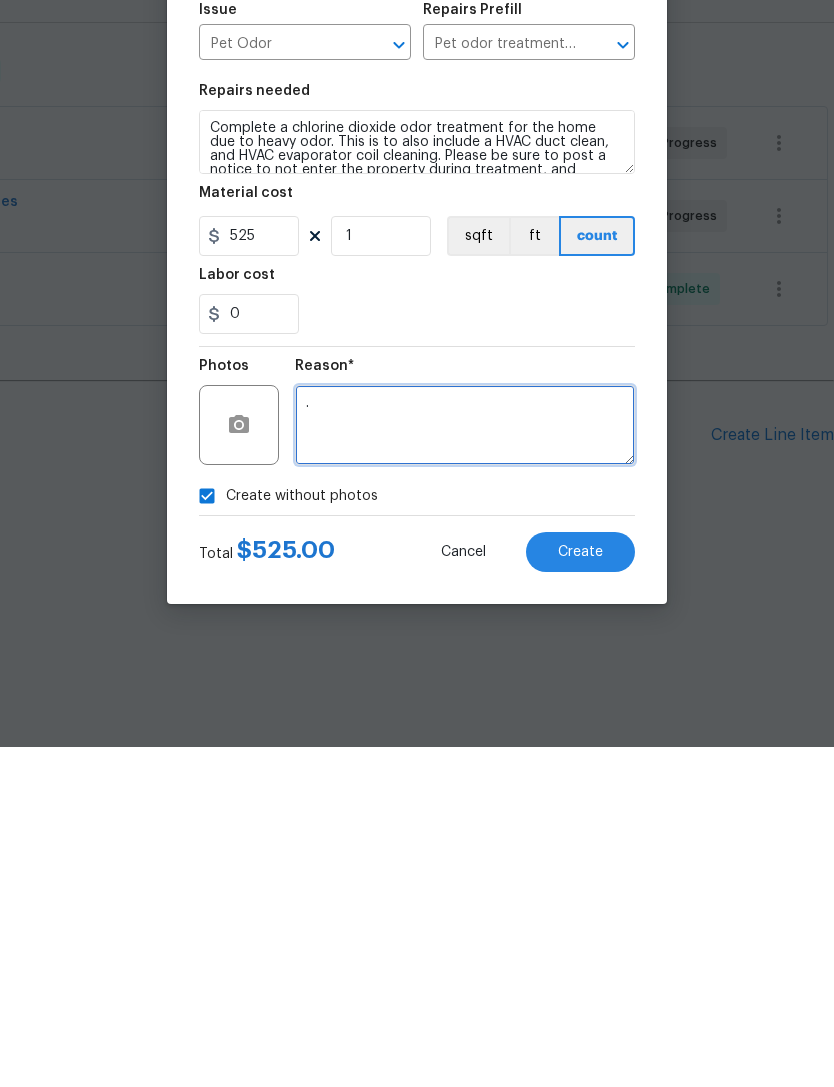 type on "." 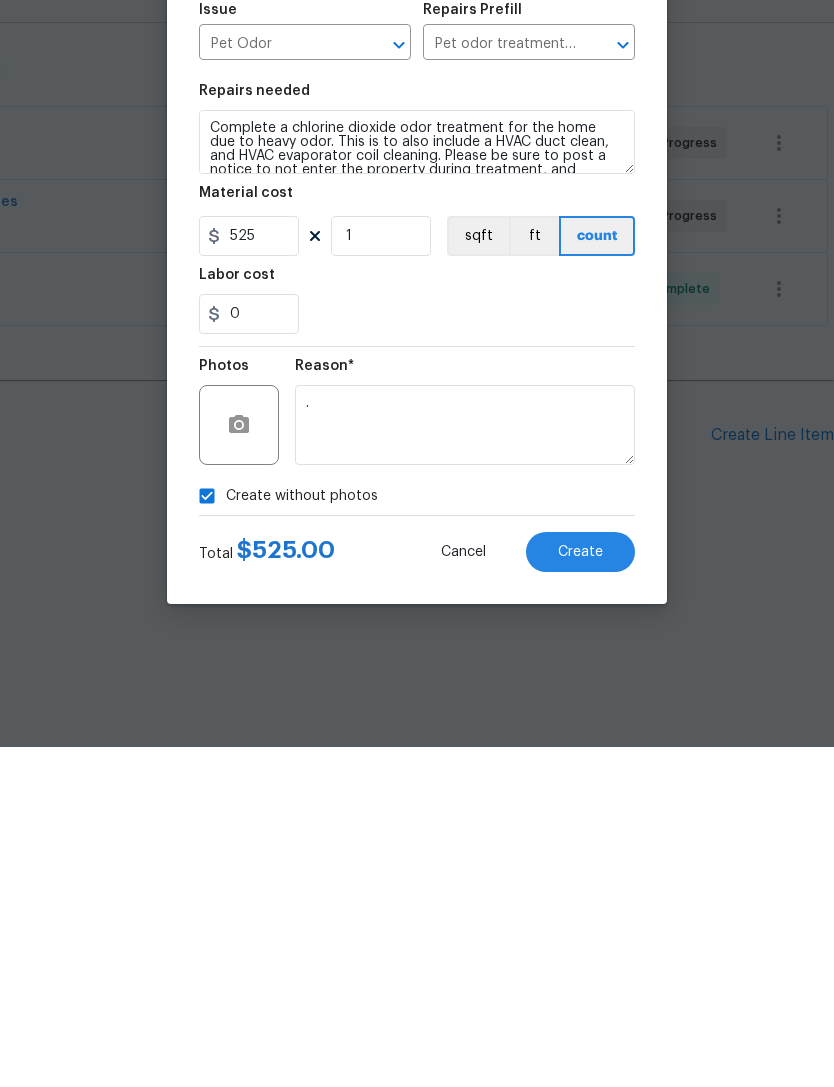 click on "Create" at bounding box center [580, 892] 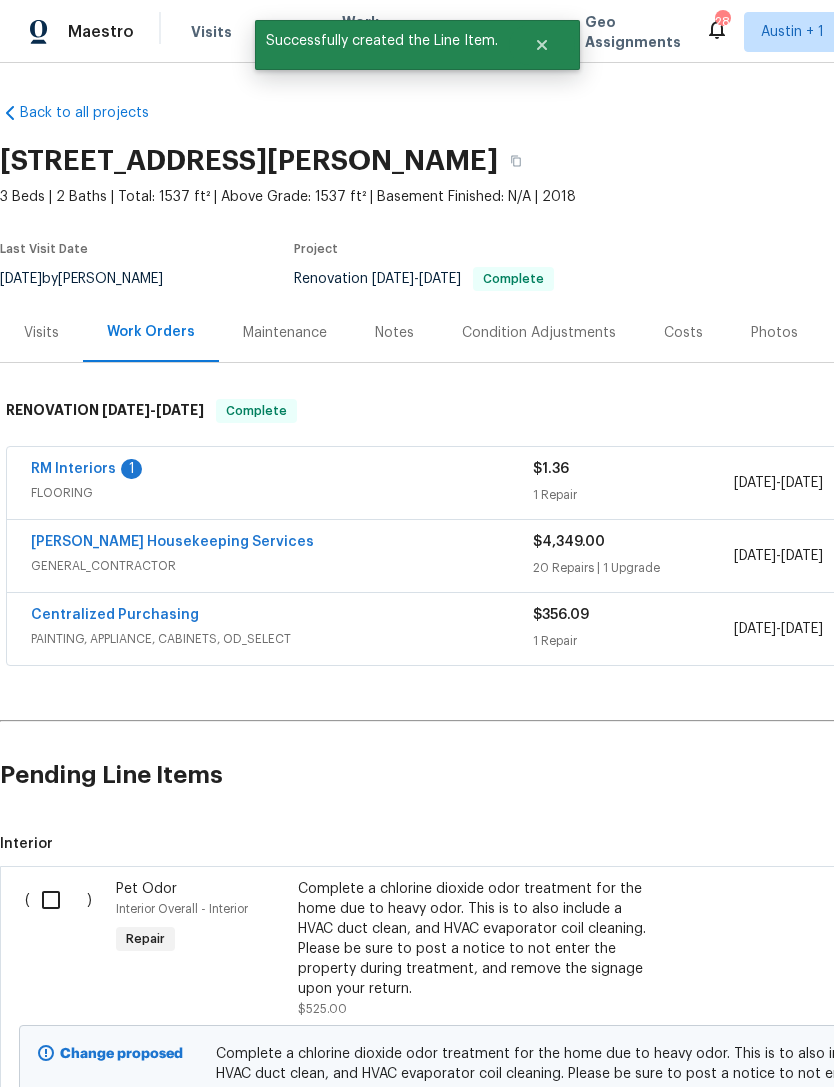 scroll, scrollTop: 0, scrollLeft: 0, axis: both 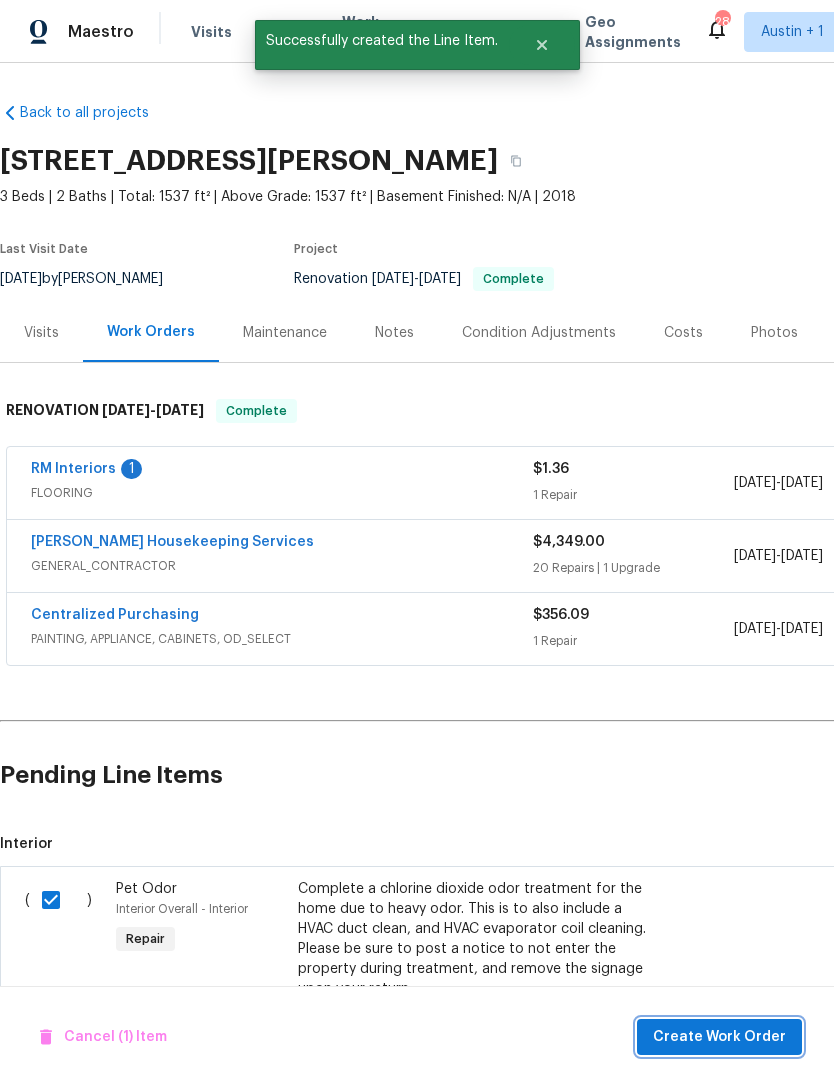 click on "Create Work Order" at bounding box center [719, 1037] 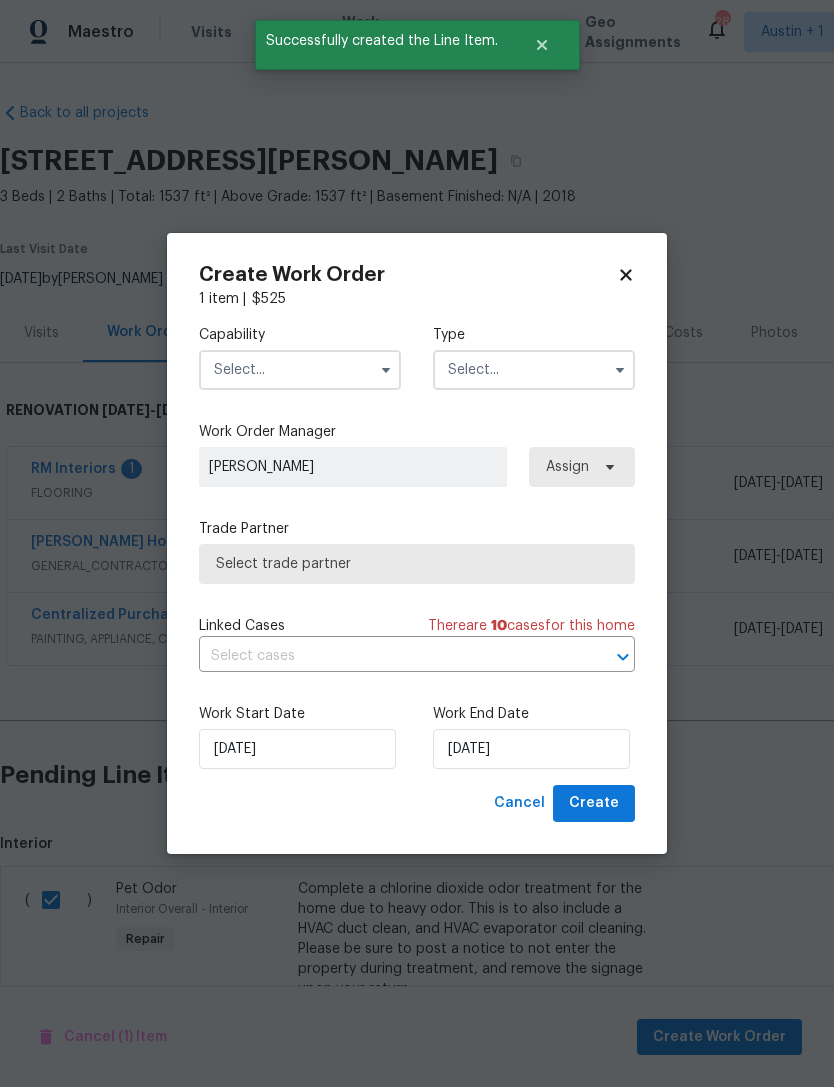 click at bounding box center [300, 370] 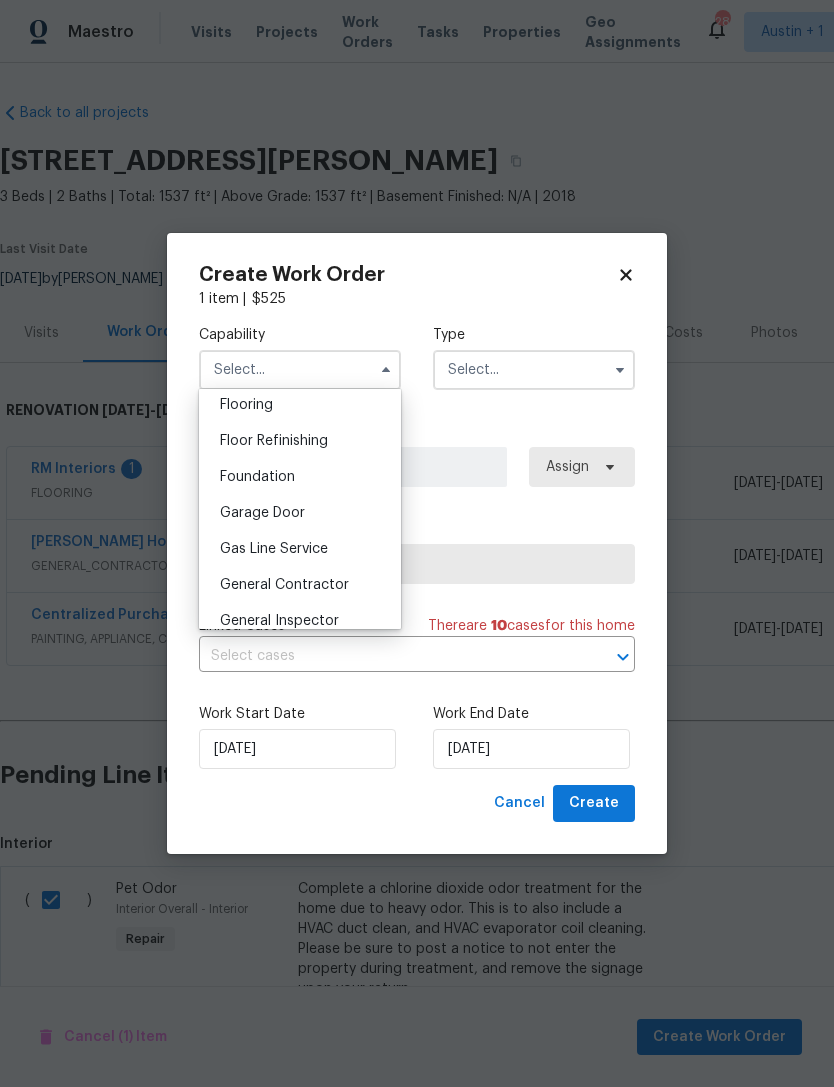 scroll, scrollTop: 804, scrollLeft: 0, axis: vertical 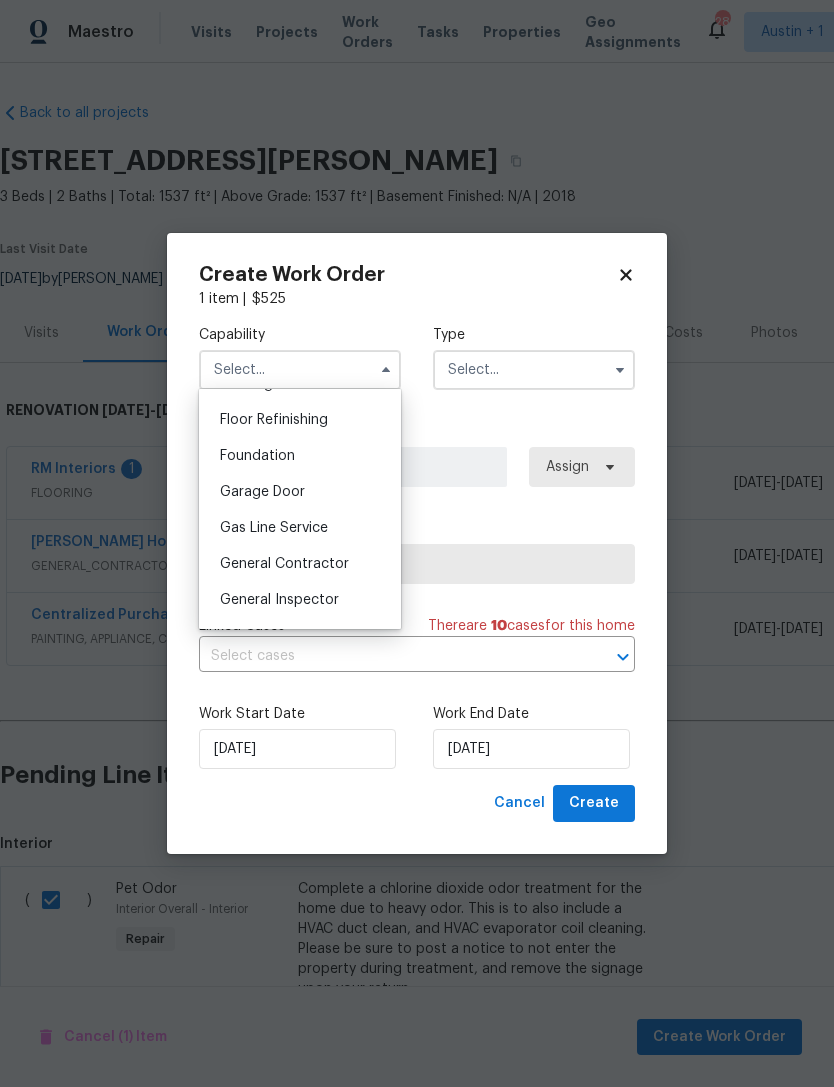 click on "General Contractor" at bounding box center (284, 564) 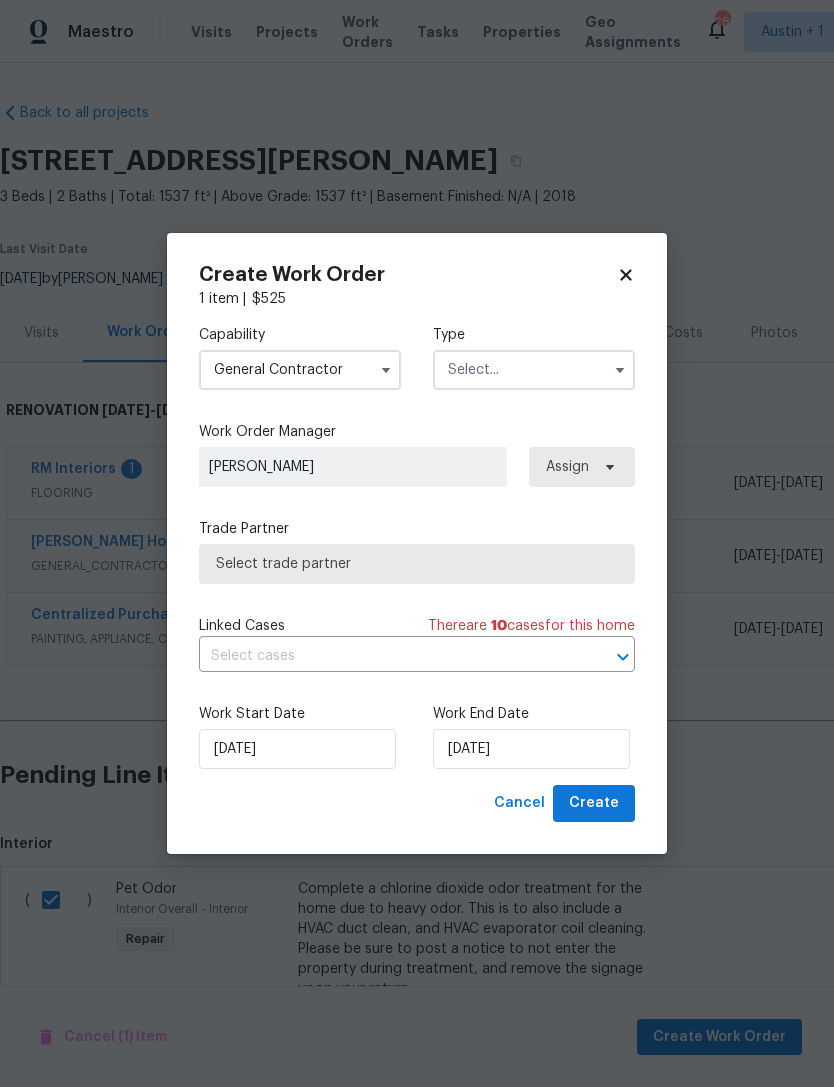 click on "General Contractor" at bounding box center [300, 370] 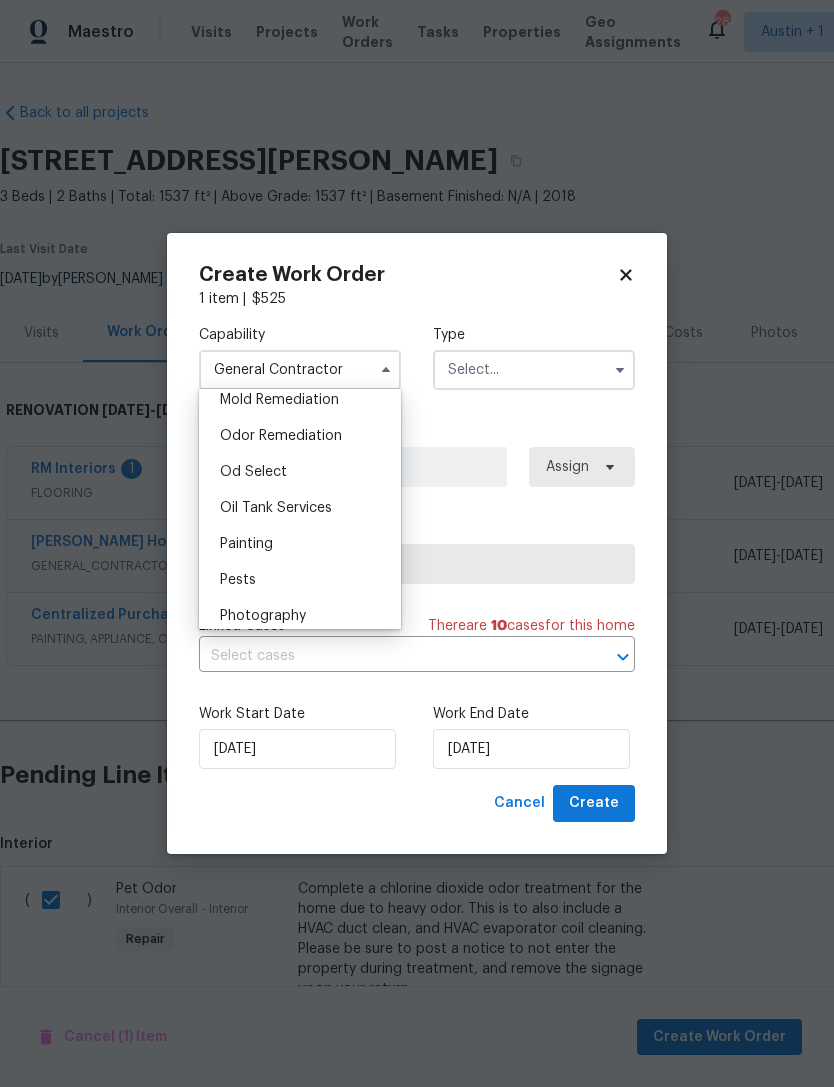 scroll, scrollTop: 1550, scrollLeft: 0, axis: vertical 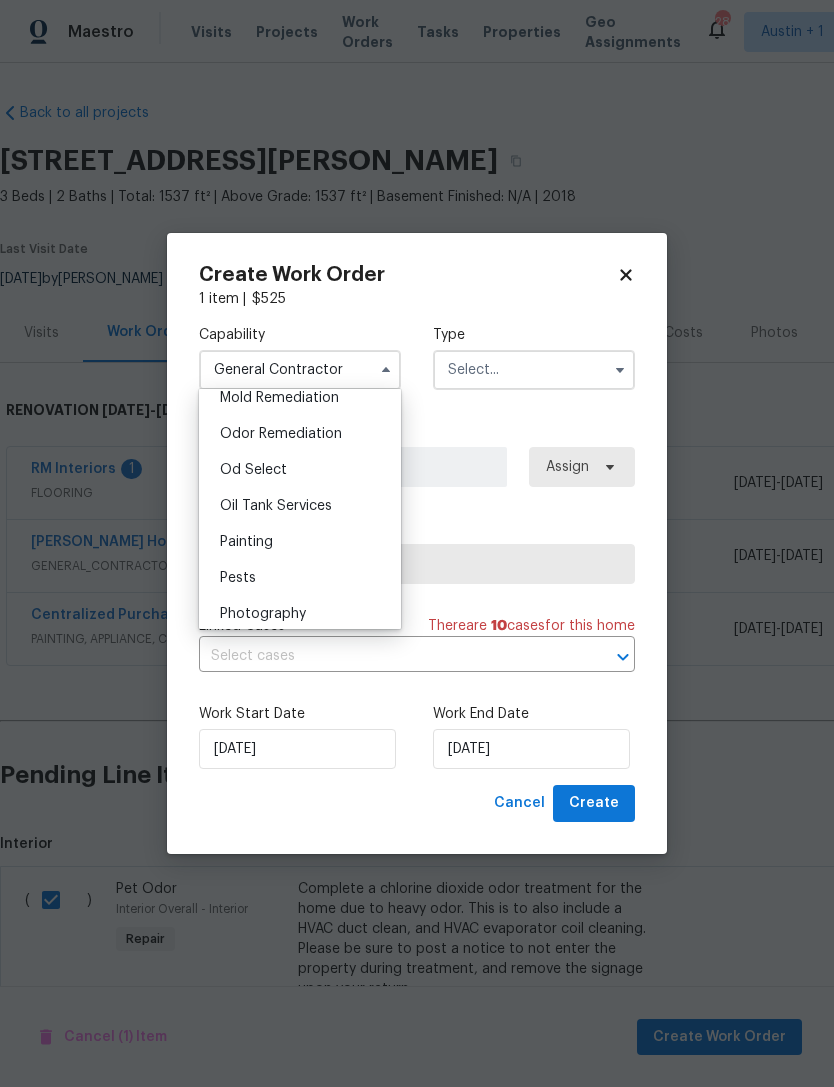 click on "Odor Remediation" at bounding box center (281, 434) 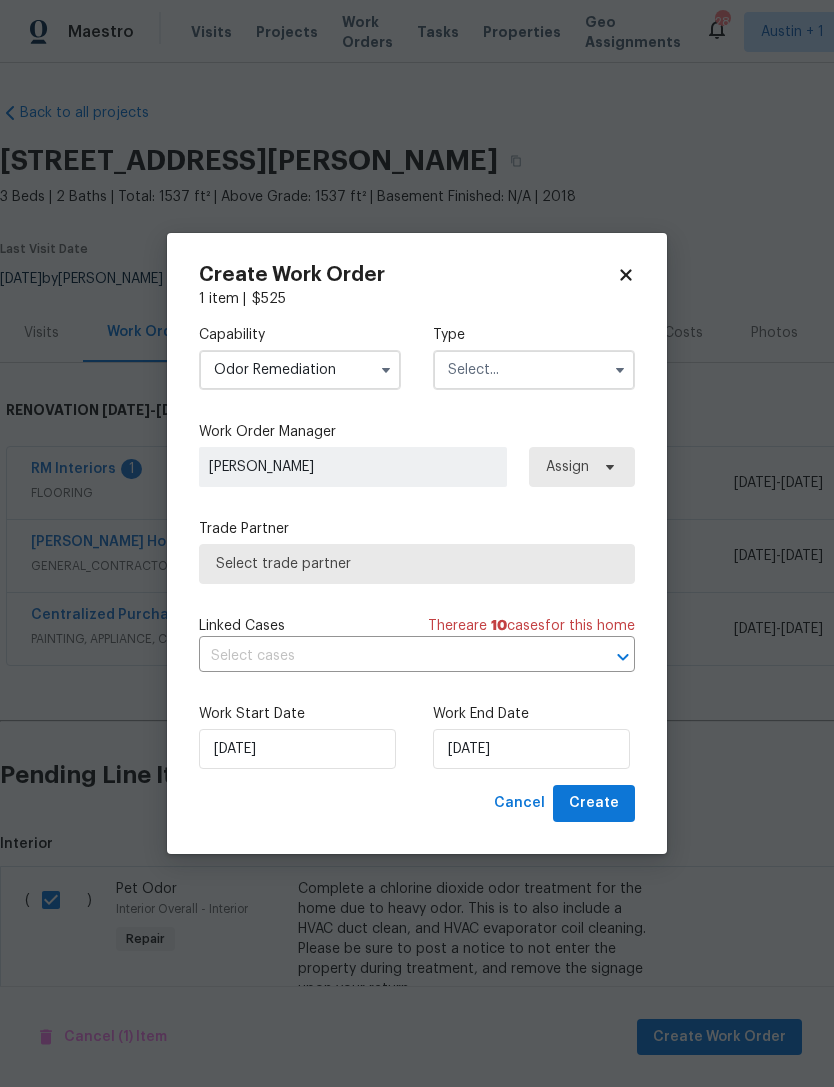 click at bounding box center (534, 370) 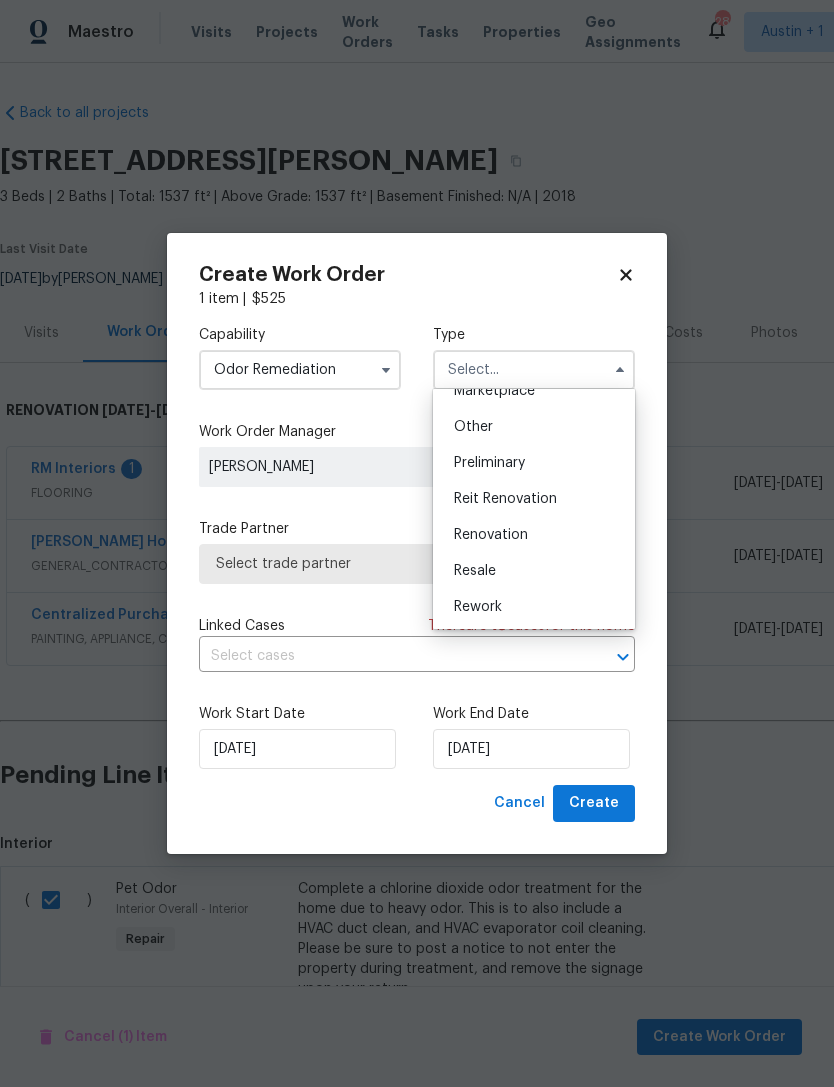 scroll, scrollTop: 390, scrollLeft: 0, axis: vertical 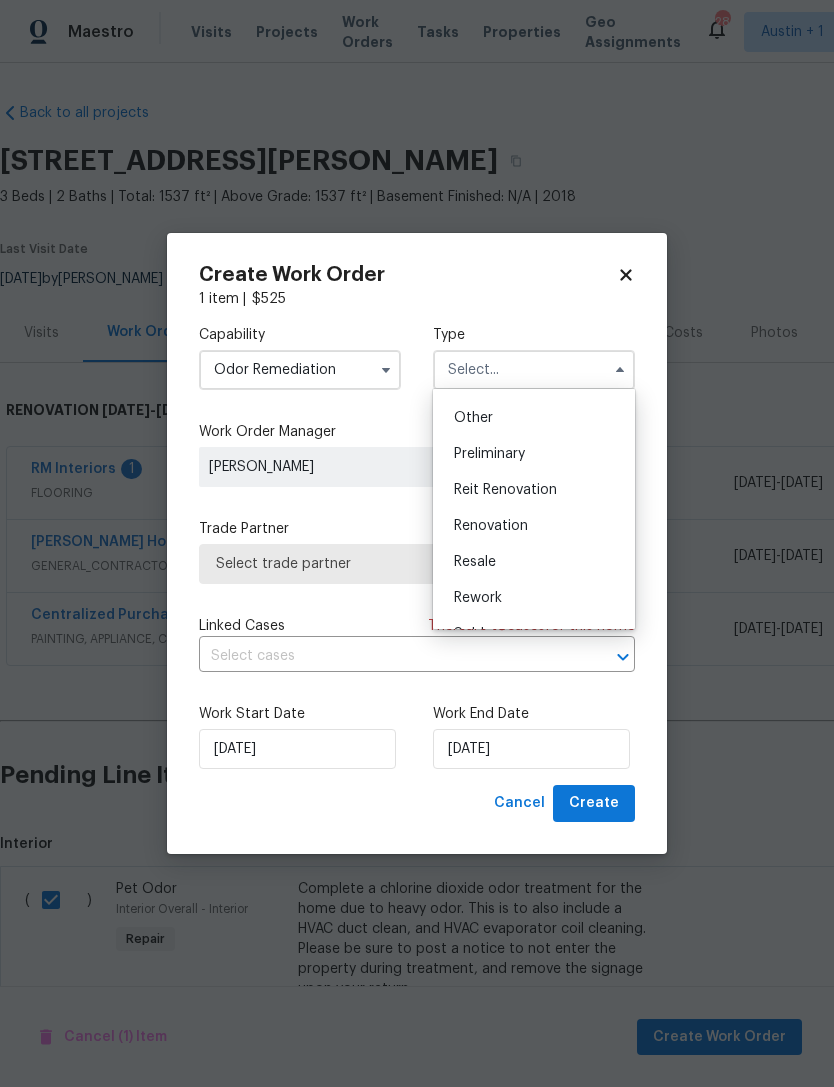 click on "Renovation" at bounding box center [534, 526] 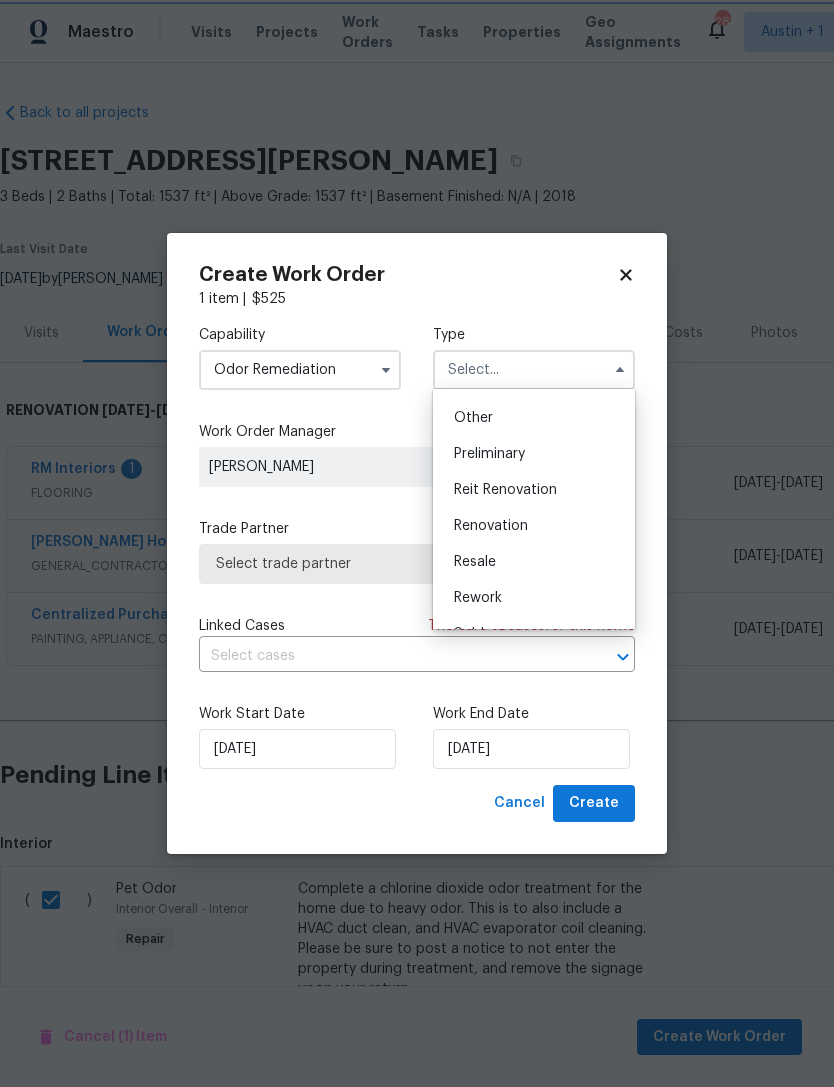 type on "Renovation" 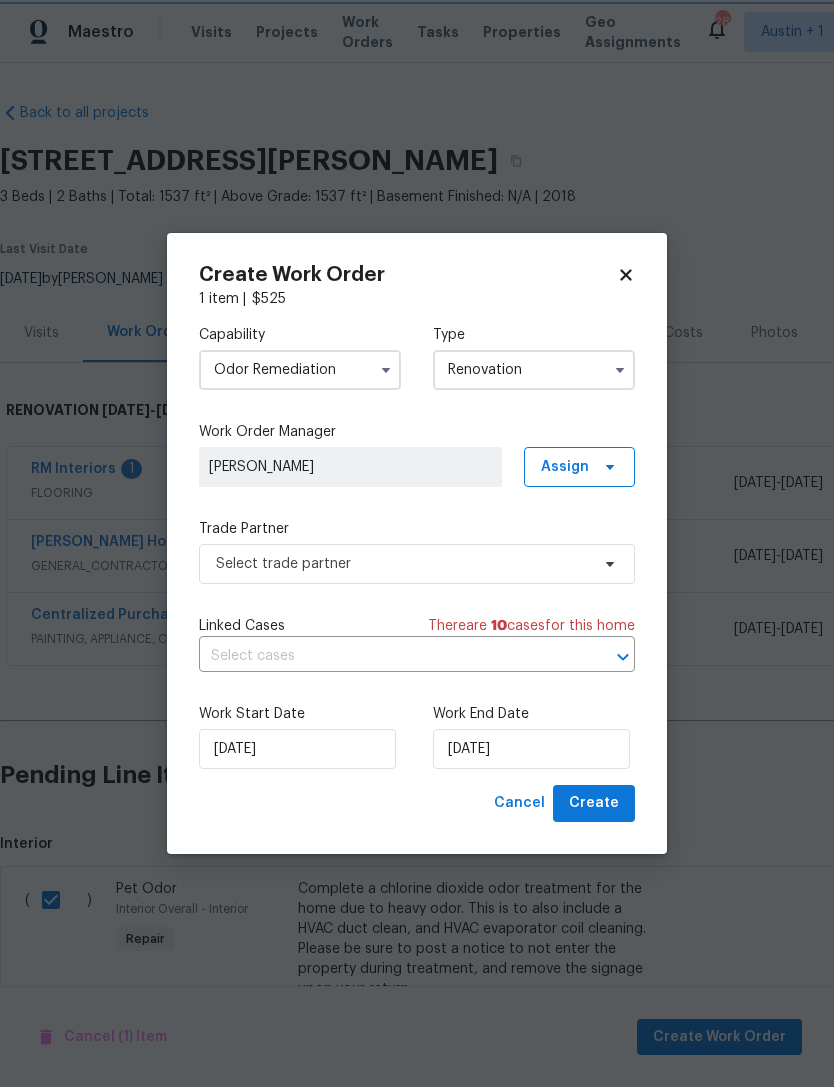 scroll, scrollTop: 0, scrollLeft: 0, axis: both 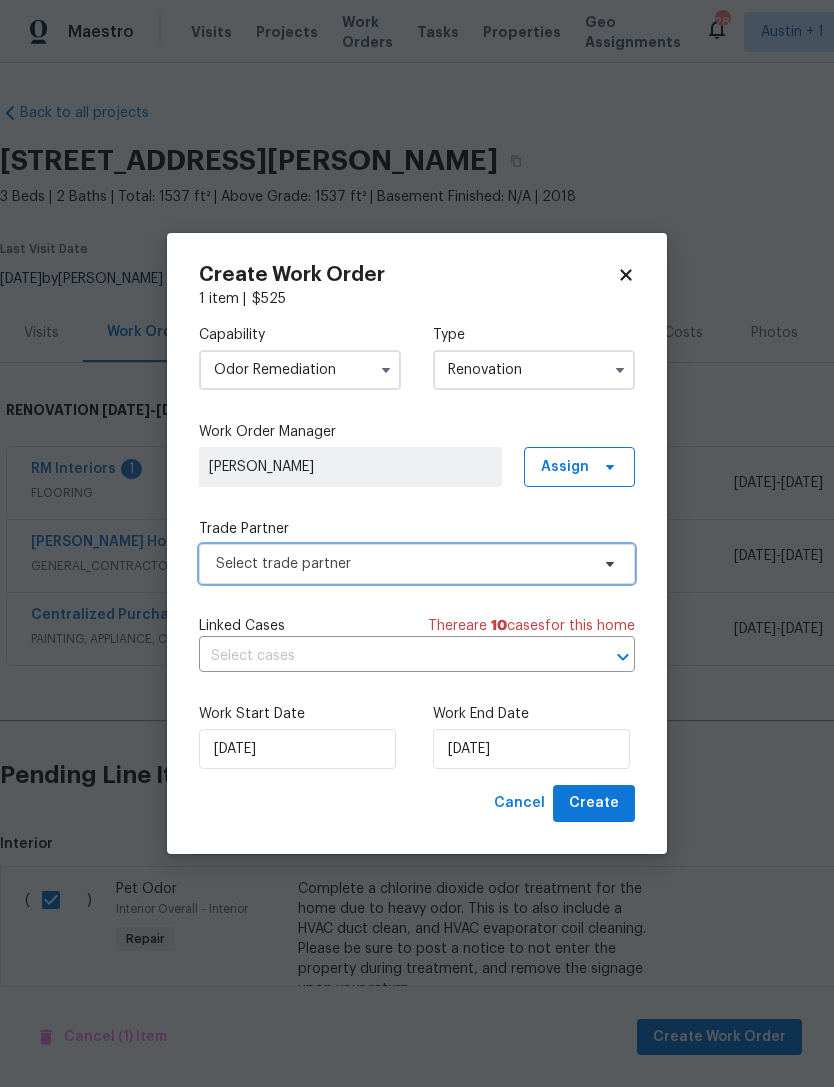 click on "Select trade partner" at bounding box center (402, 564) 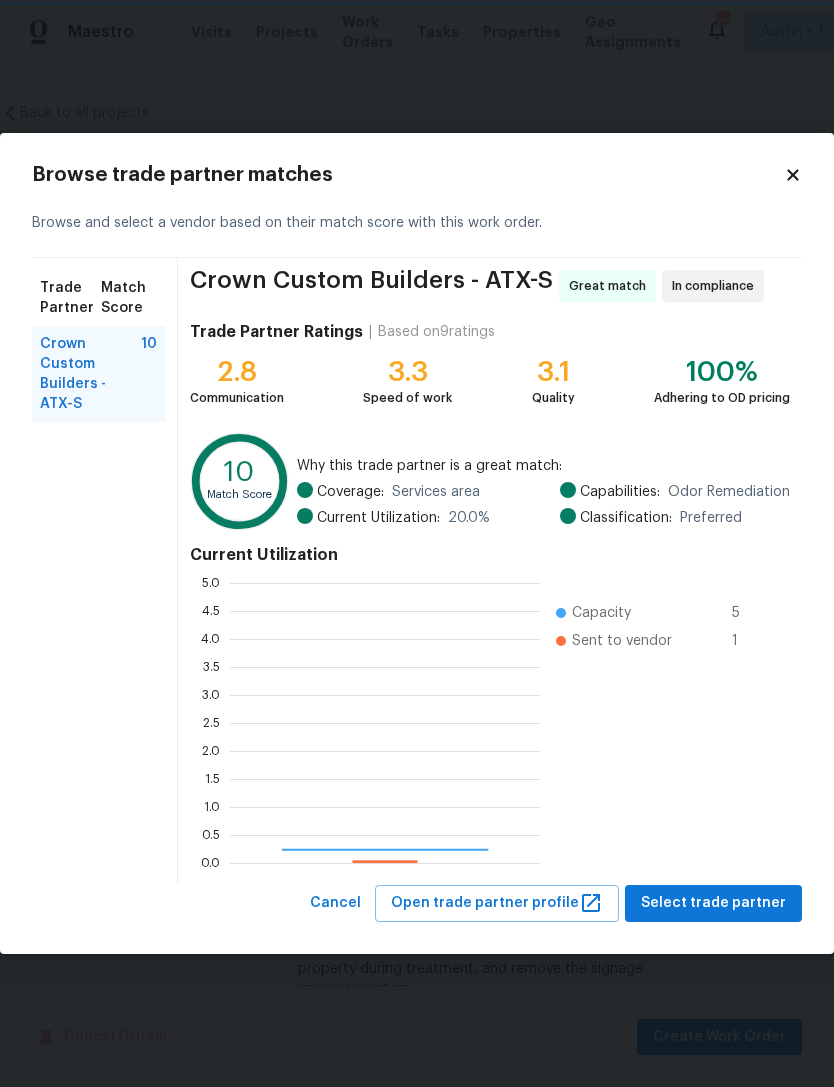scroll, scrollTop: 2, scrollLeft: 2, axis: both 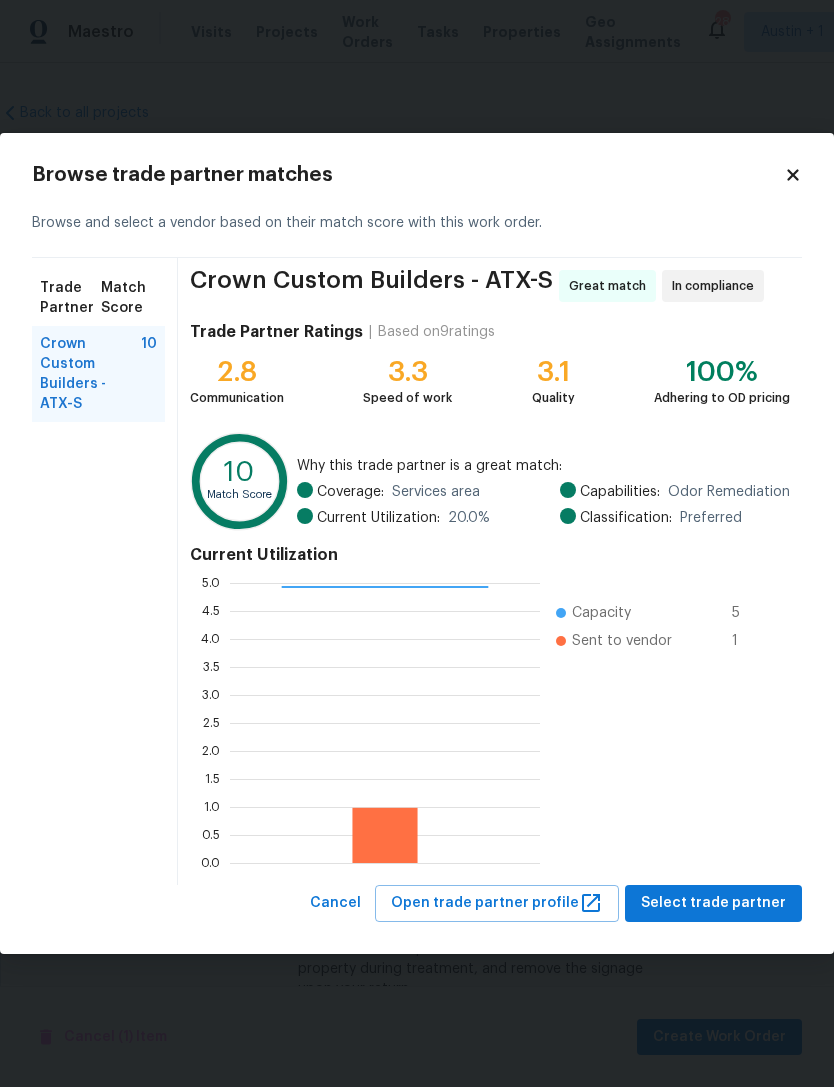 click on "Crown Custom Builders - ATX-S" at bounding box center (90, 374) 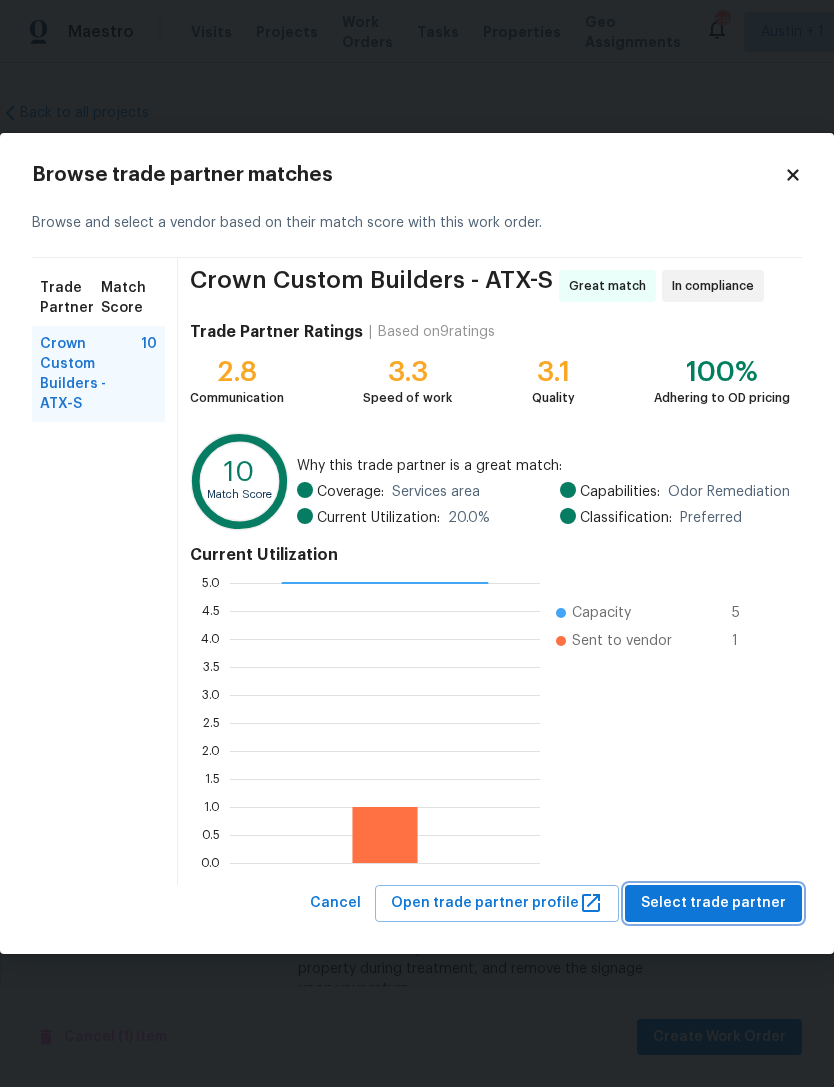 click on "Select trade partner" at bounding box center [713, 903] 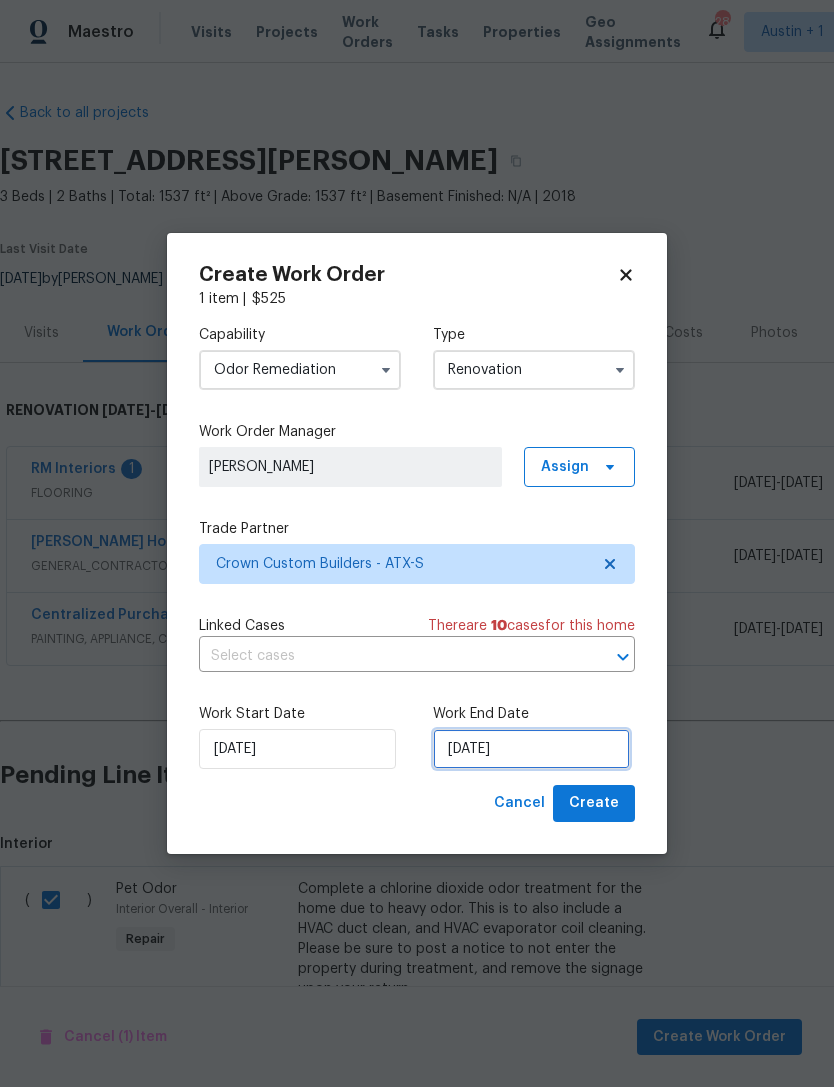 click on "[DATE]" at bounding box center (531, 749) 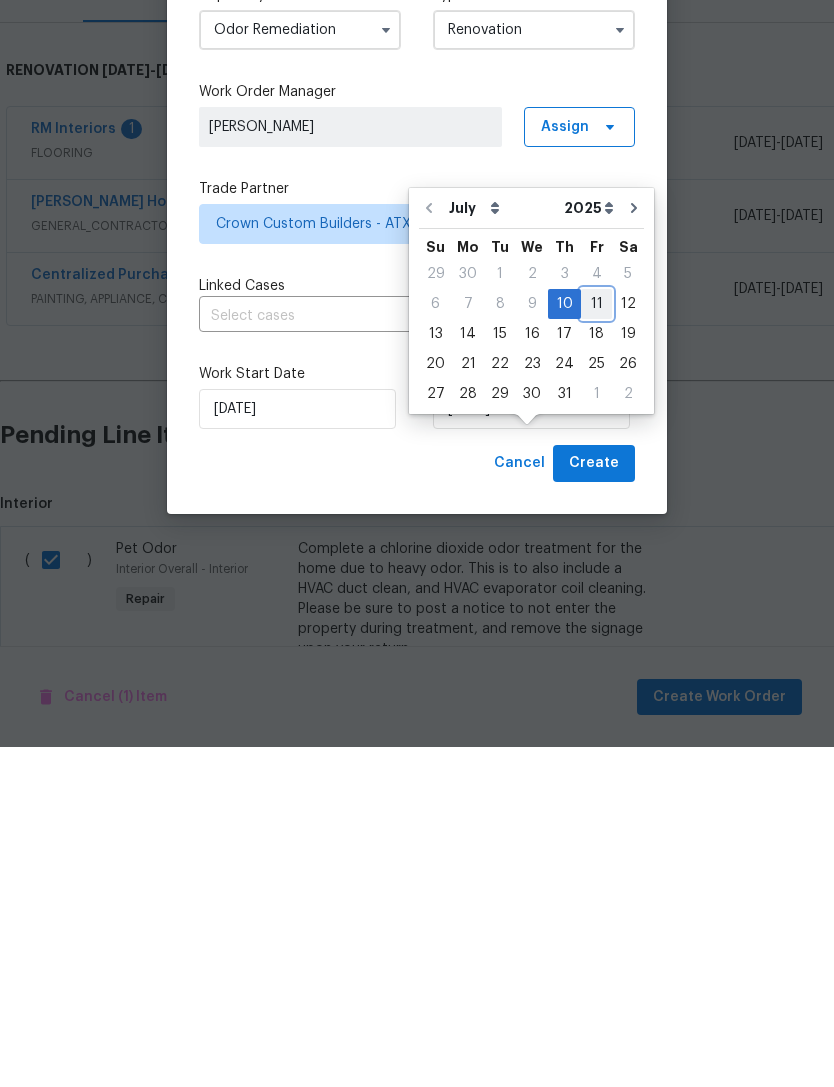 click on "11" at bounding box center (596, 644) 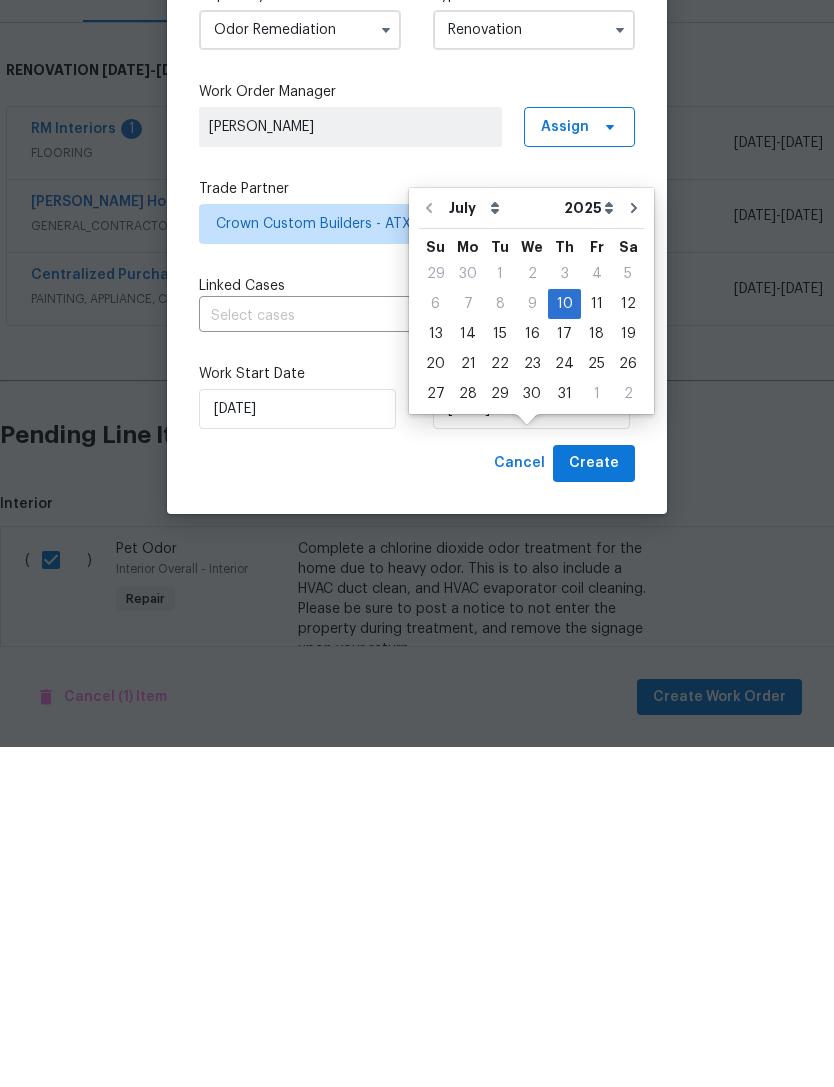 scroll, scrollTop: 64, scrollLeft: 0, axis: vertical 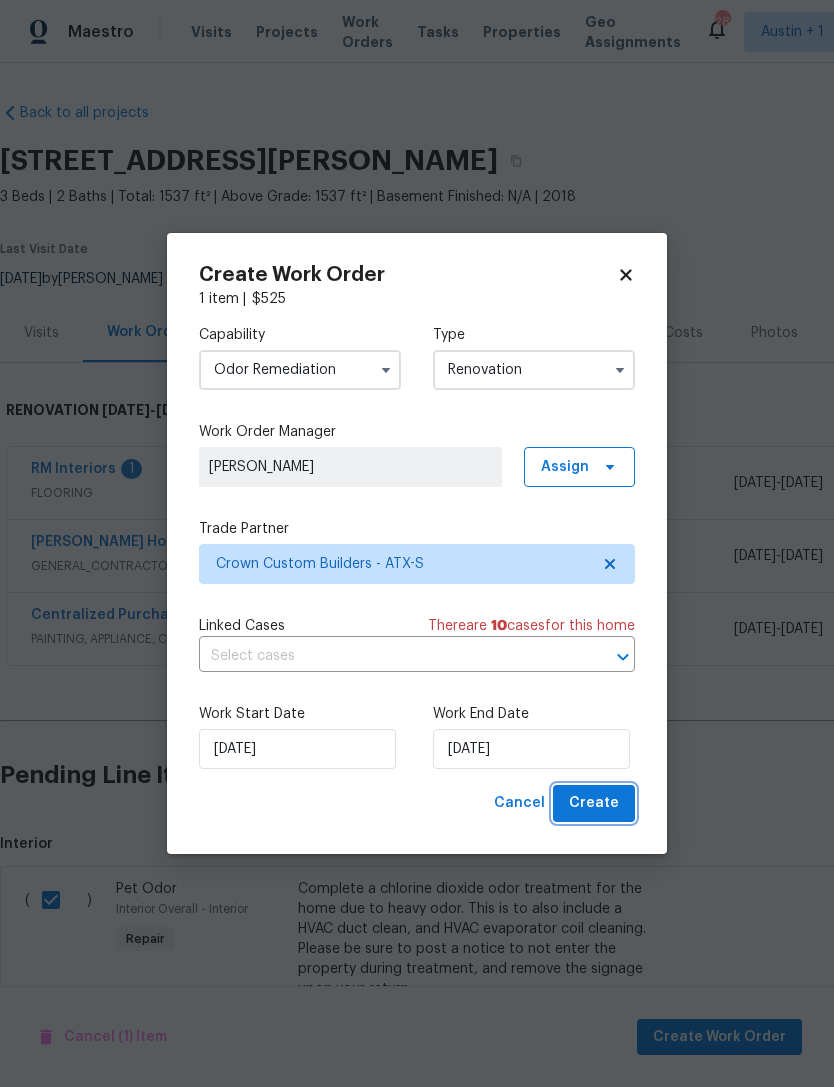 click on "Create" at bounding box center (594, 803) 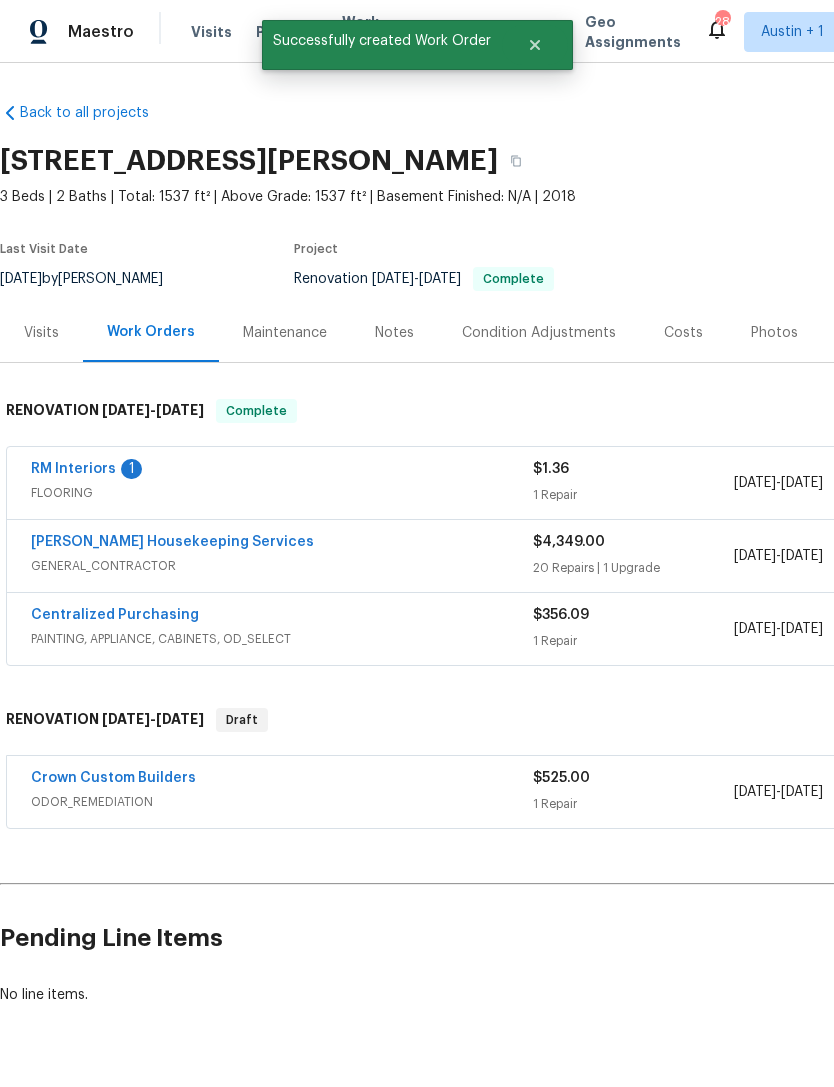 scroll, scrollTop: 0, scrollLeft: 0, axis: both 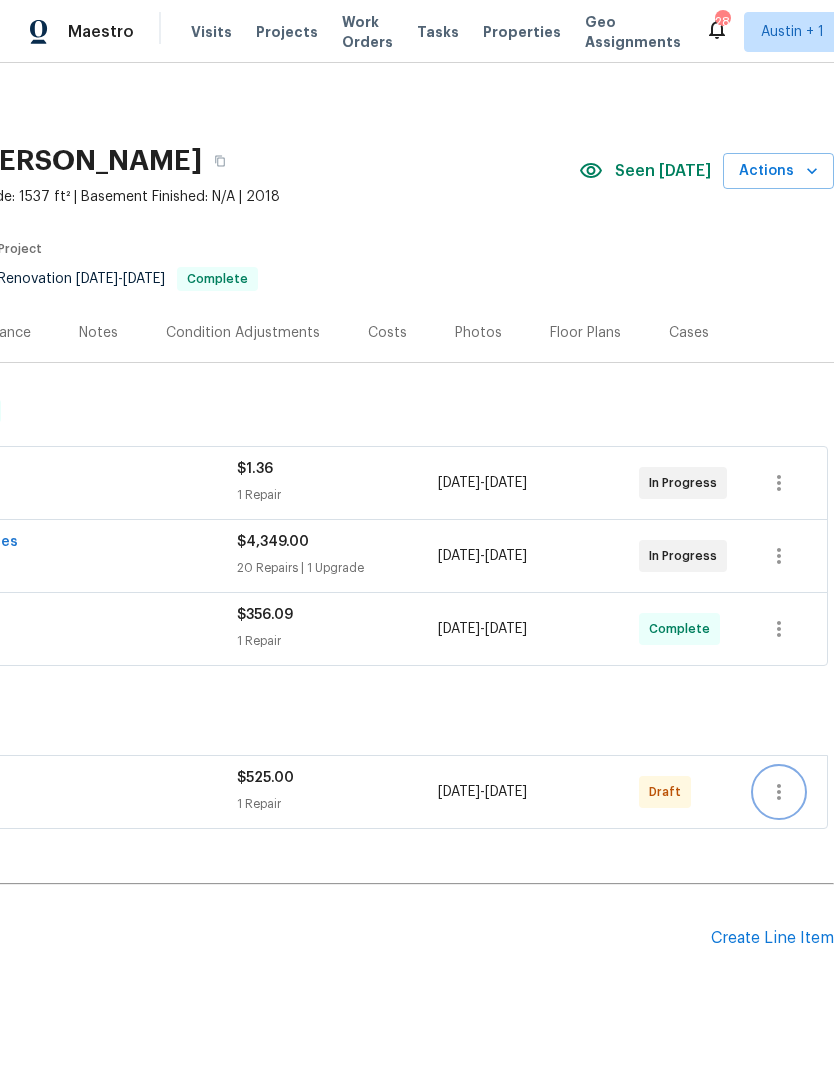 click 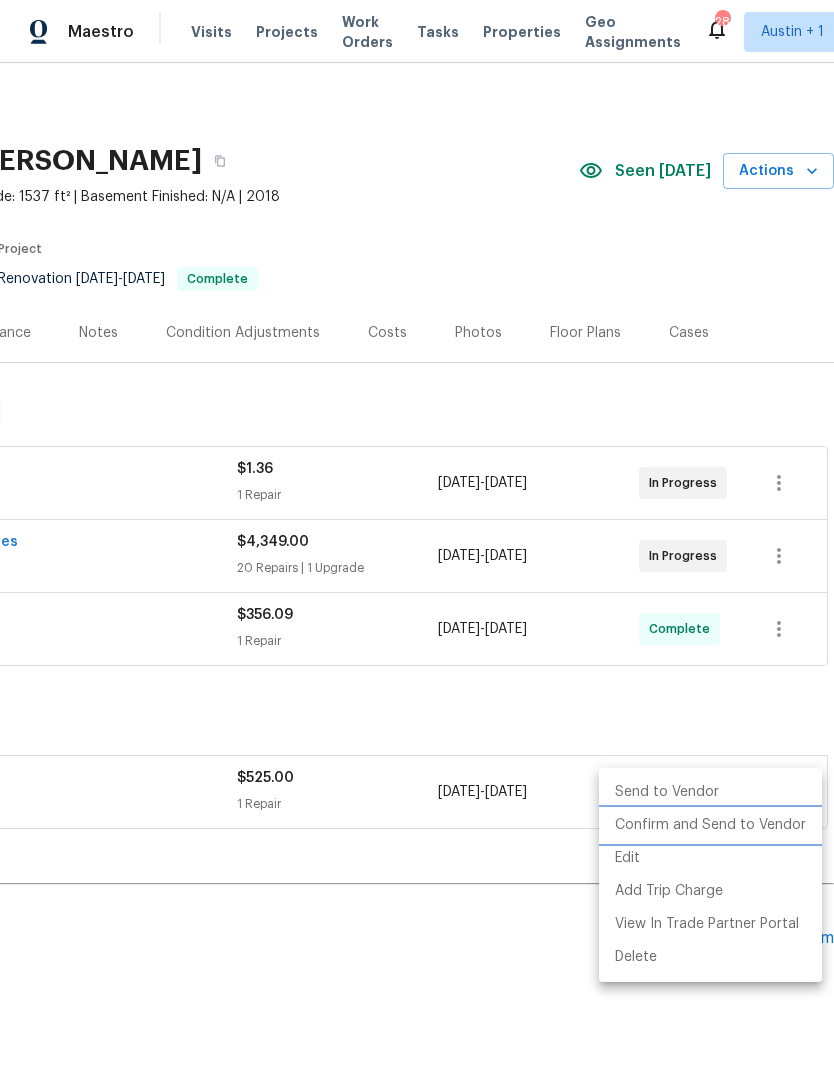 click on "Confirm and Send to Vendor" at bounding box center [710, 825] 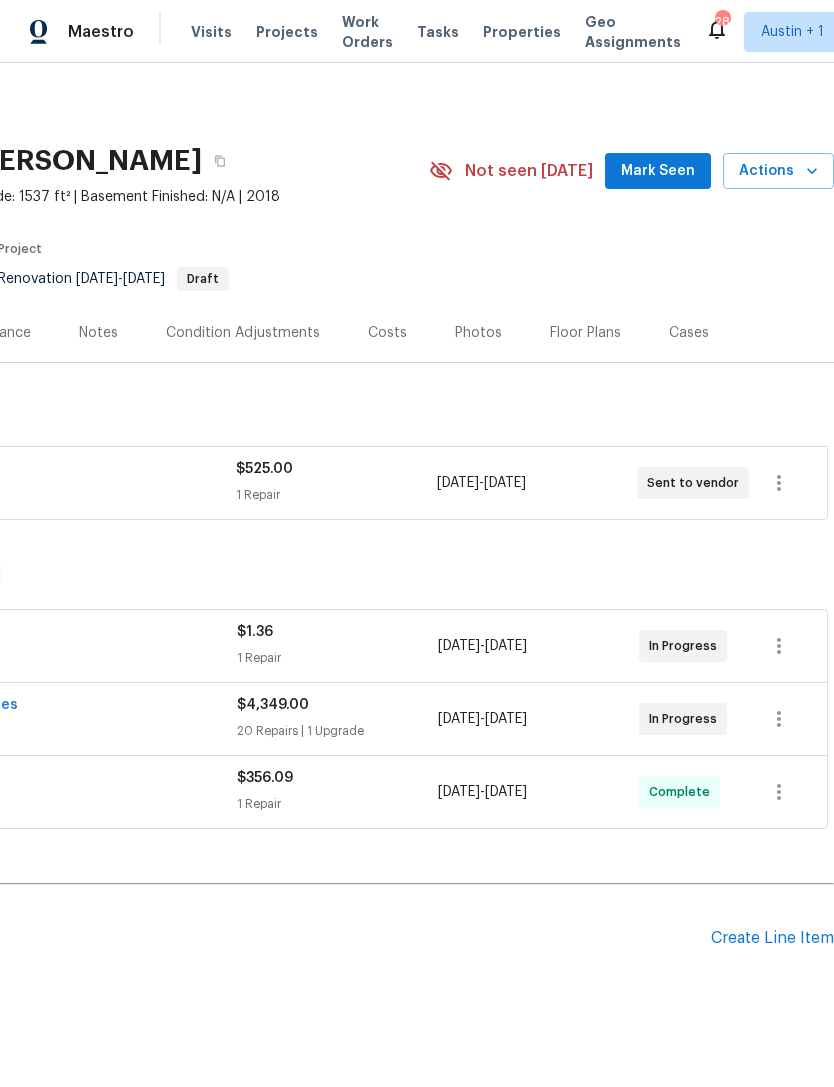 click on "[STREET_ADDRESS][PERSON_NAME] 3 Beds | 2 Baths | Total: 1537 ft² | Above Grade: 1537 ft² | Basement Finished: N/A | 2018 Not seen [DATE] Mark Seen Actions Last Visit Date [DATE]  by  [PERSON_NAME]   Project Renovation   [DATE]  -  [DATE] Draft" at bounding box center [269, 219] 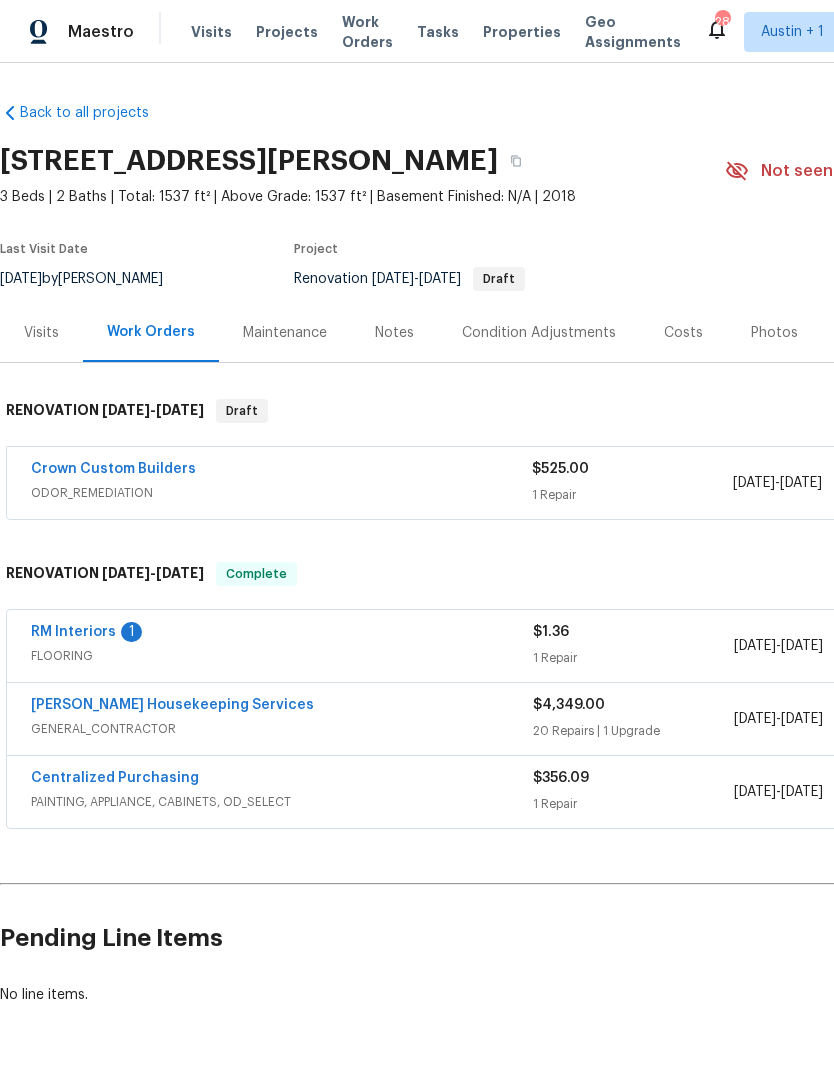 scroll, scrollTop: 0, scrollLeft: 0, axis: both 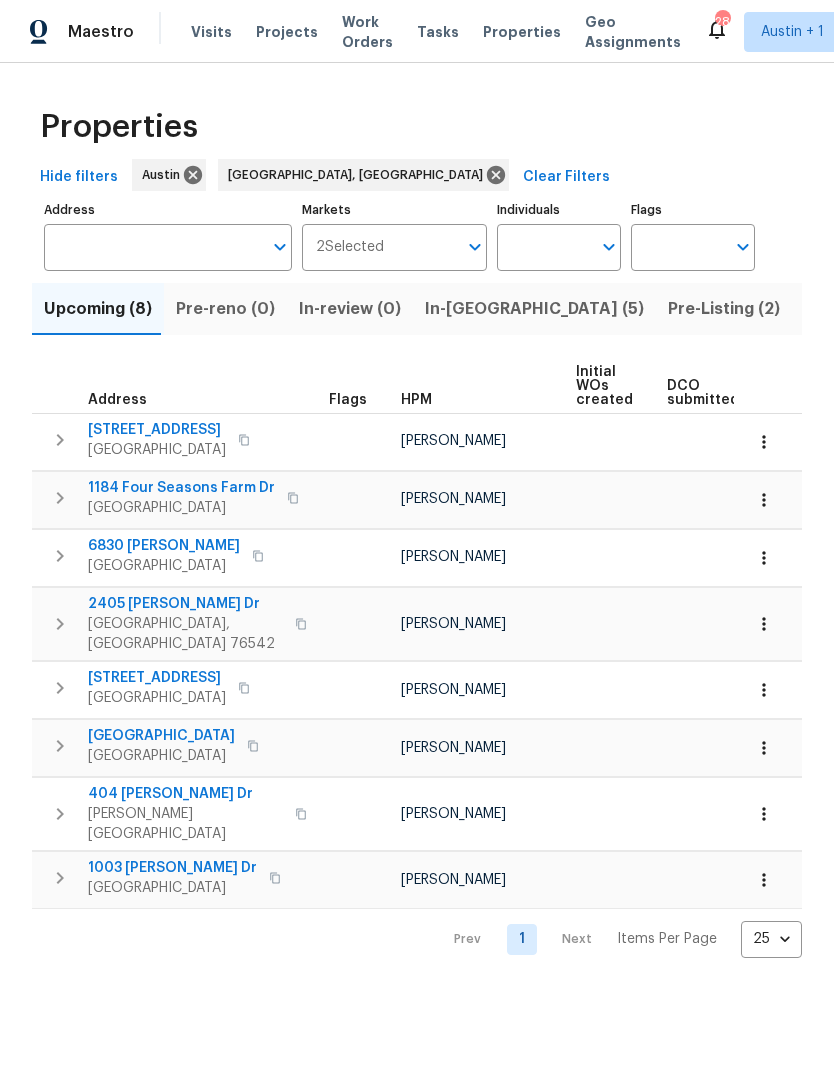 click on "Pre-Listing (2)" at bounding box center [724, 309] 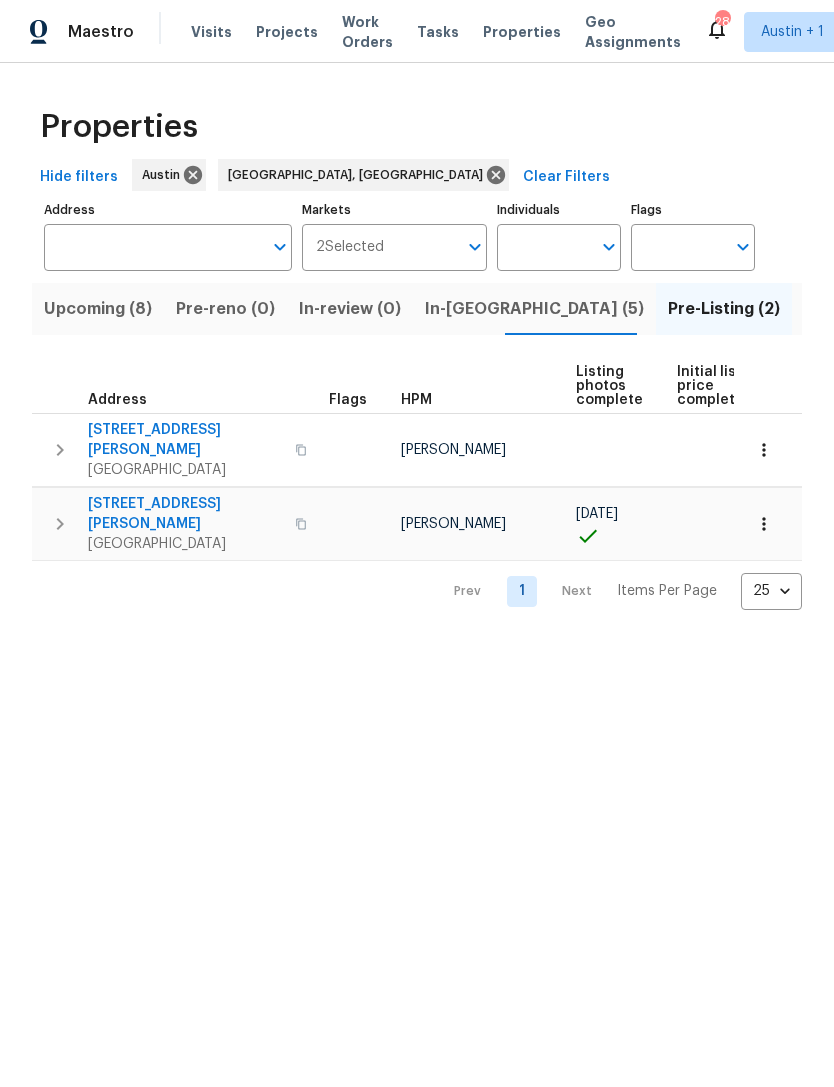 click 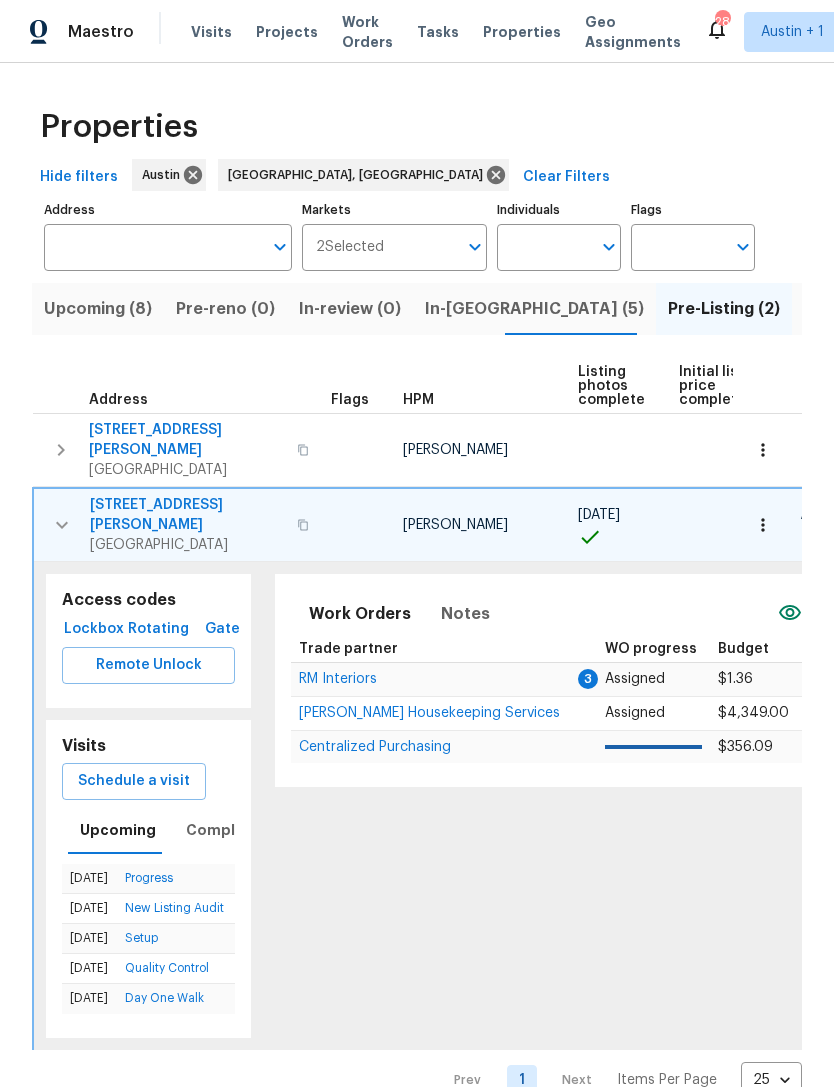 click at bounding box center [62, 525] 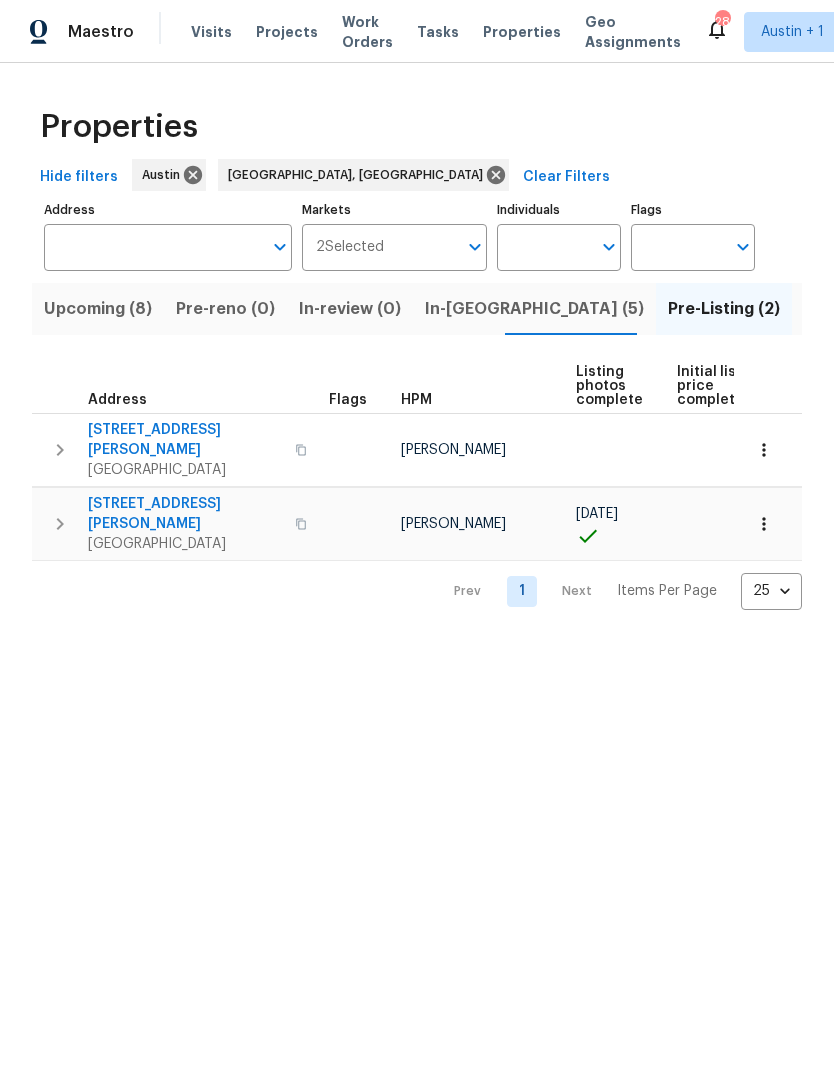 scroll, scrollTop: 0, scrollLeft: 0, axis: both 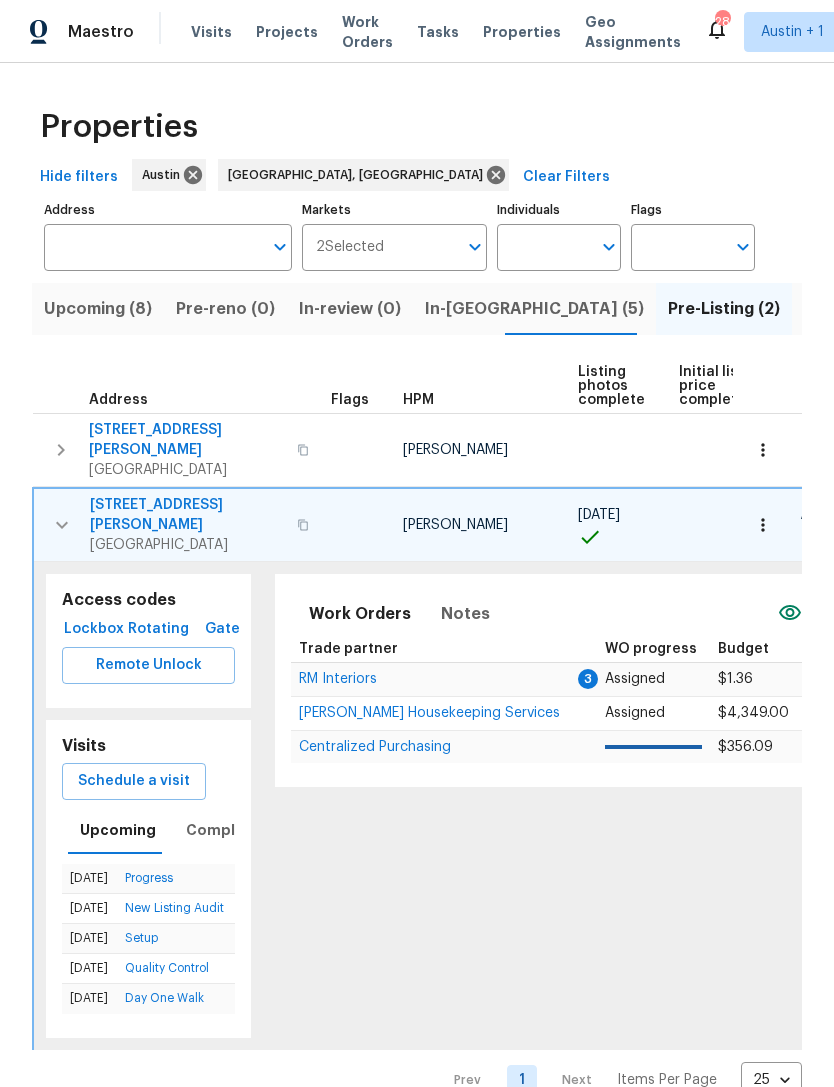 click 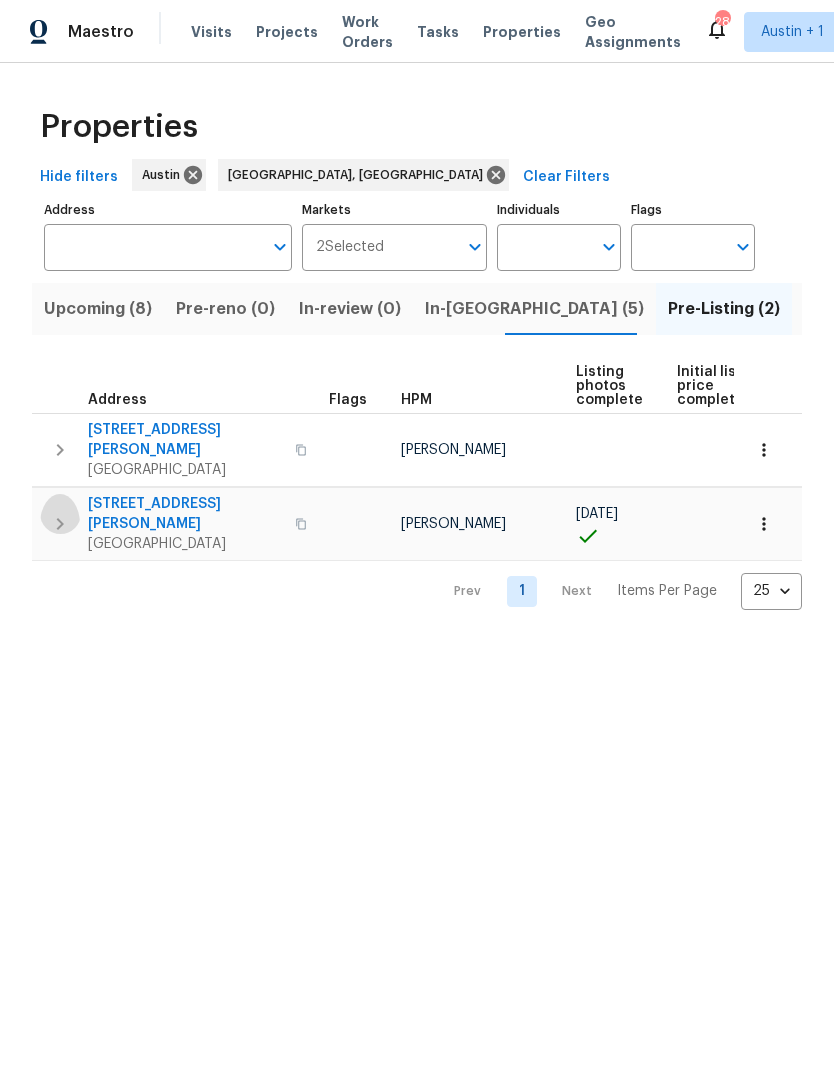 click at bounding box center [60, 524] 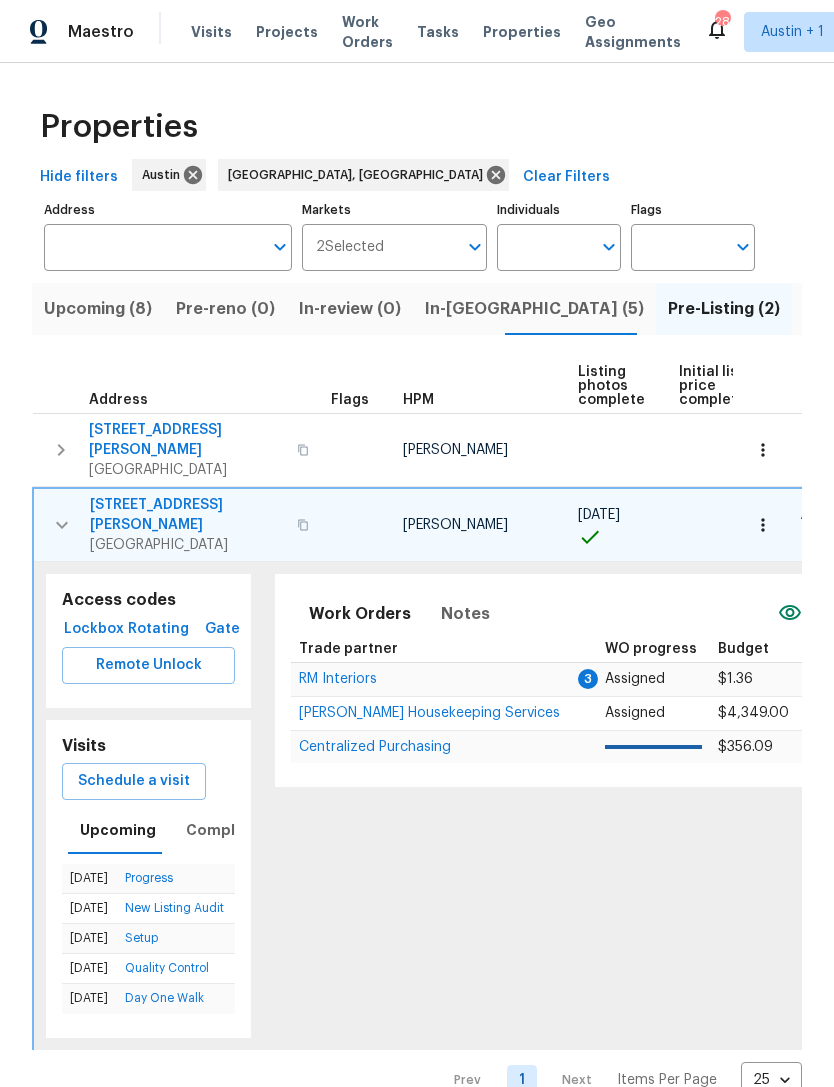 click at bounding box center (62, 525) 